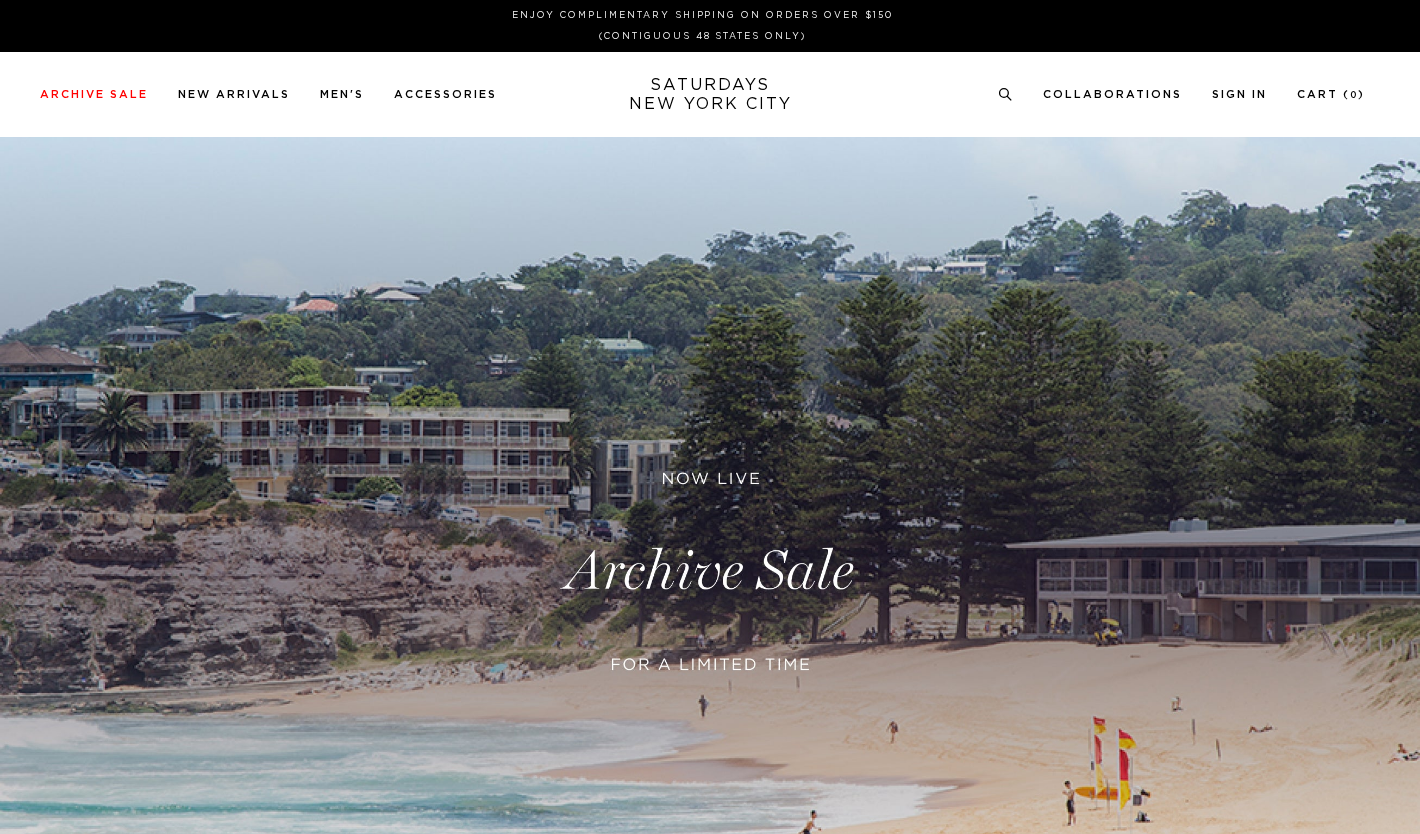 scroll, scrollTop: 0, scrollLeft: 0, axis: both 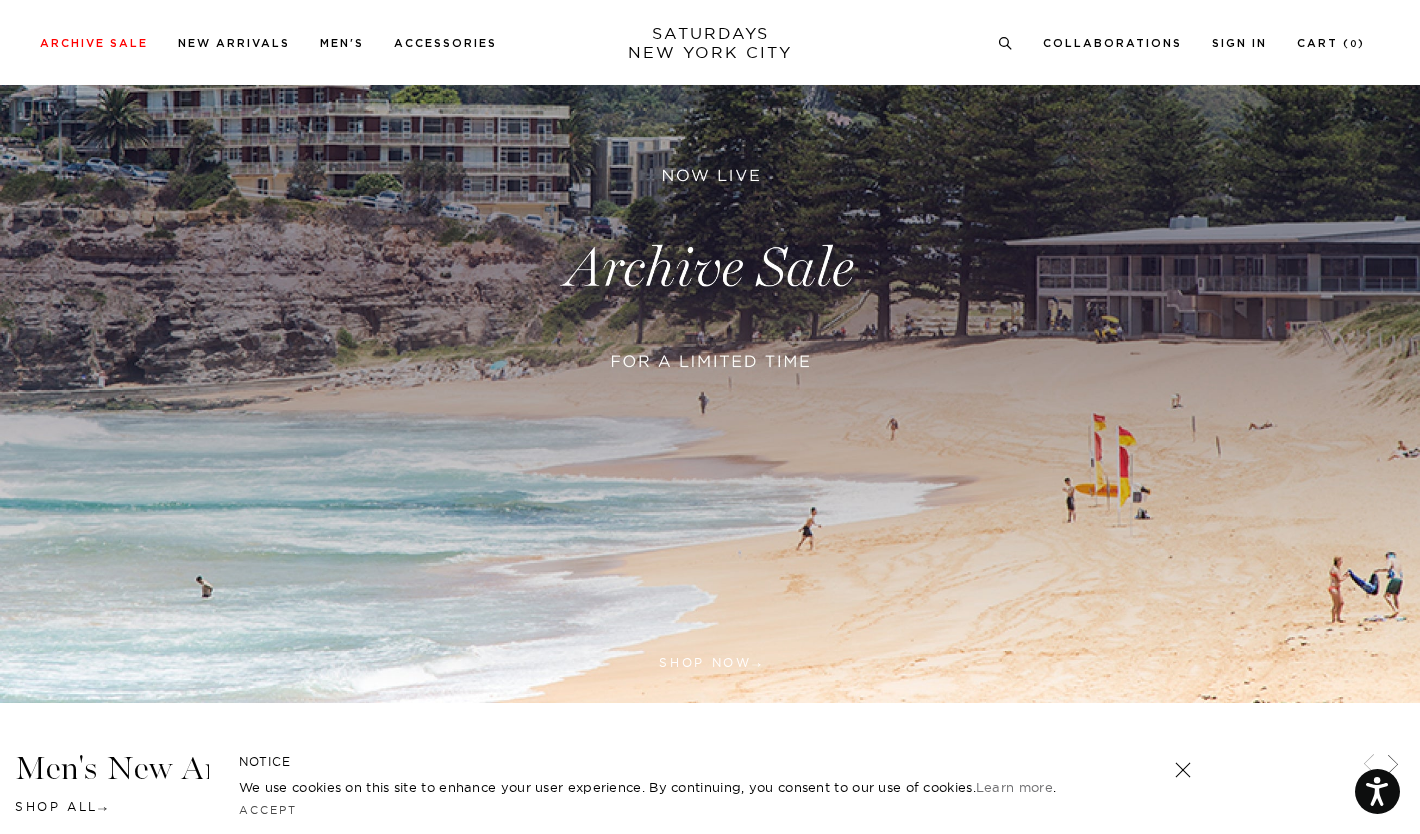 click at bounding box center (710, 268) 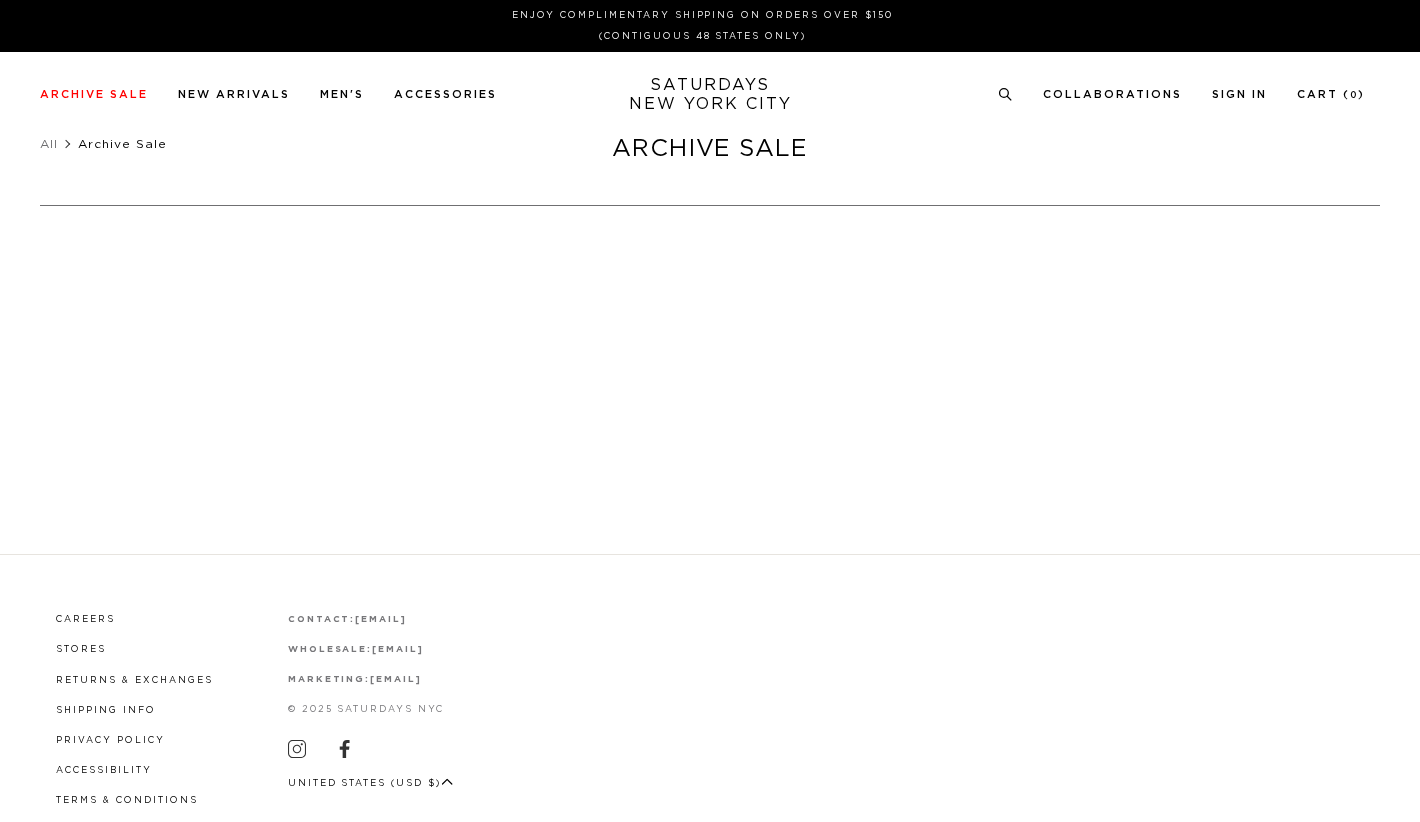 scroll, scrollTop: 0, scrollLeft: 0, axis: both 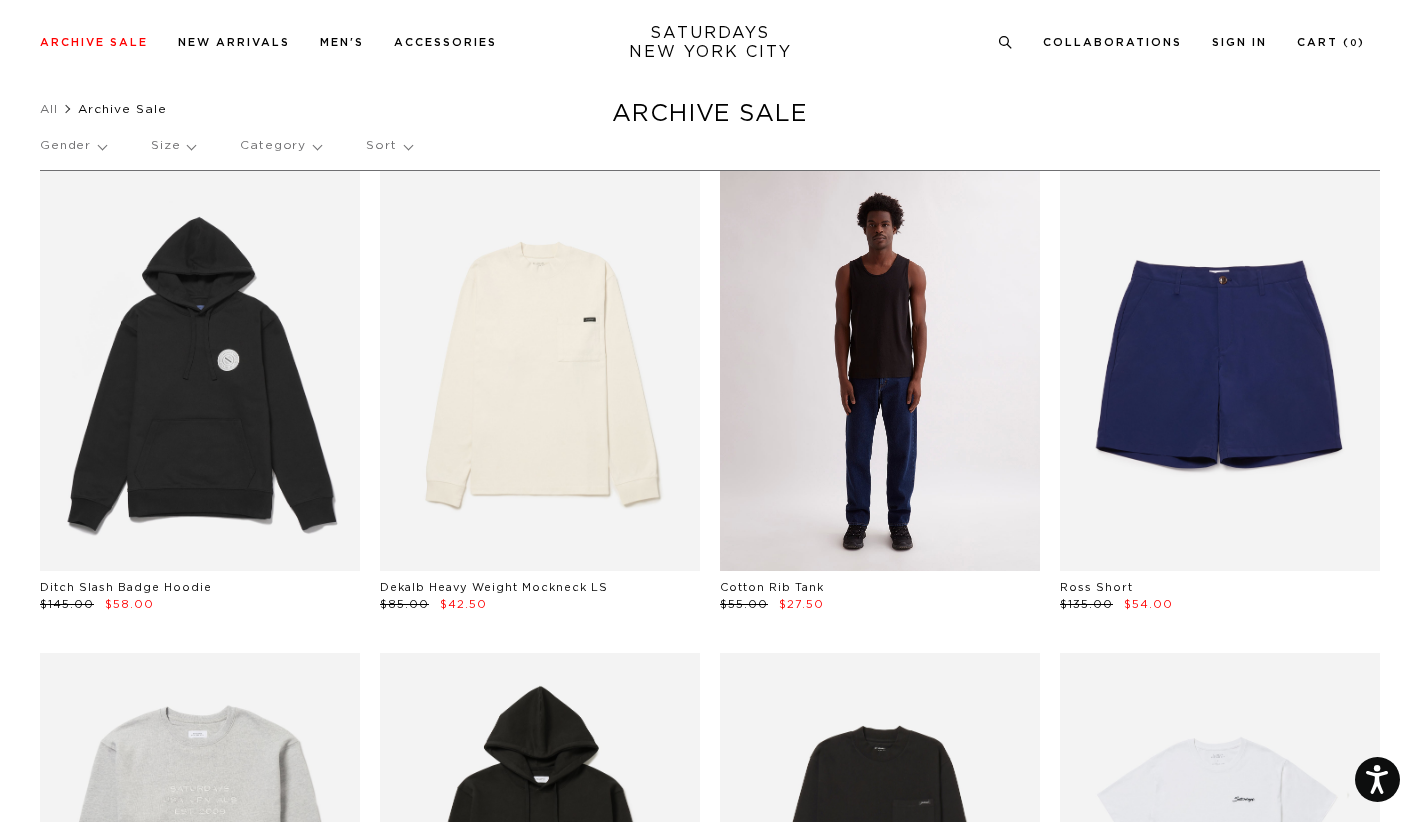 click at bounding box center (880, 371) 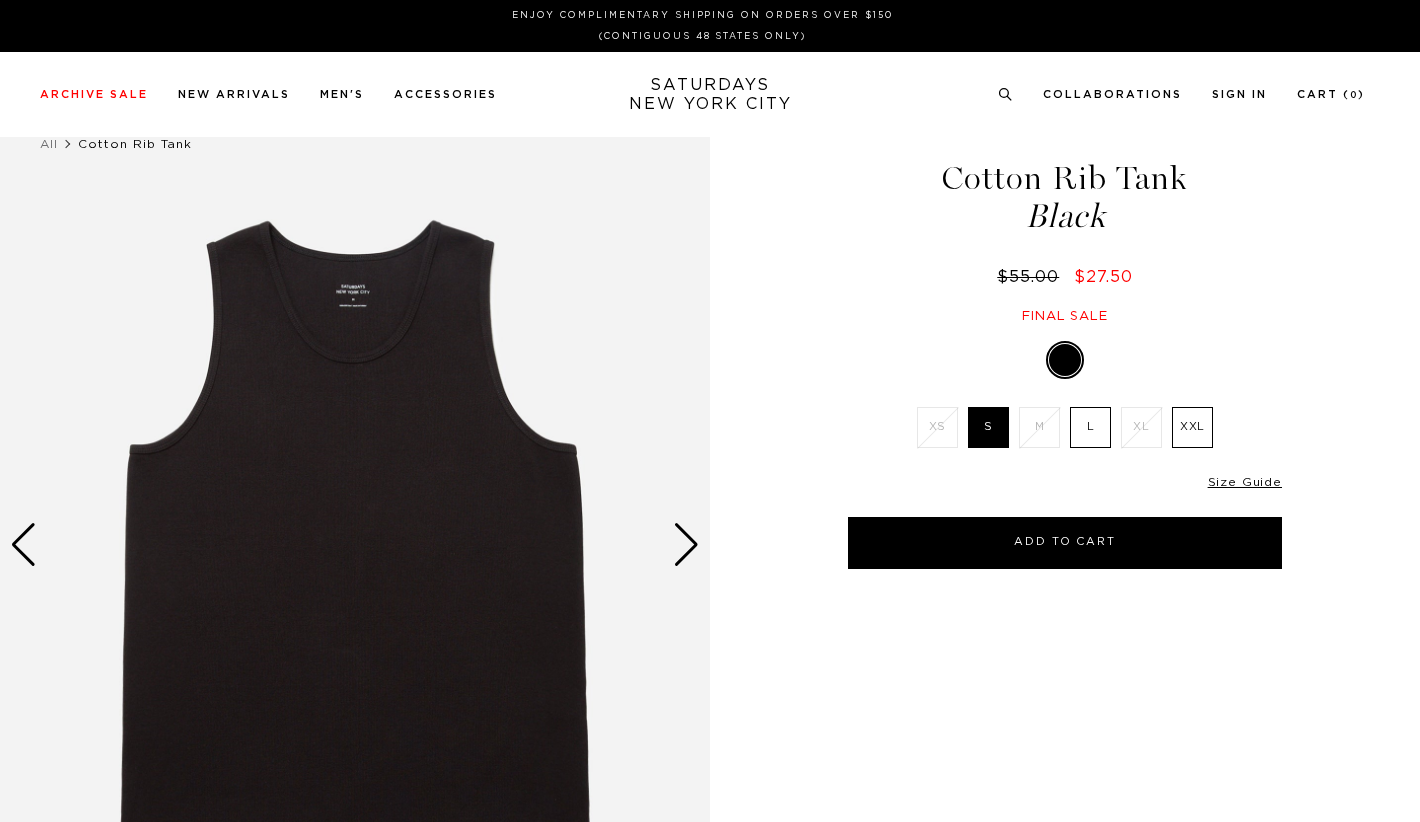 scroll, scrollTop: 0, scrollLeft: 0, axis: both 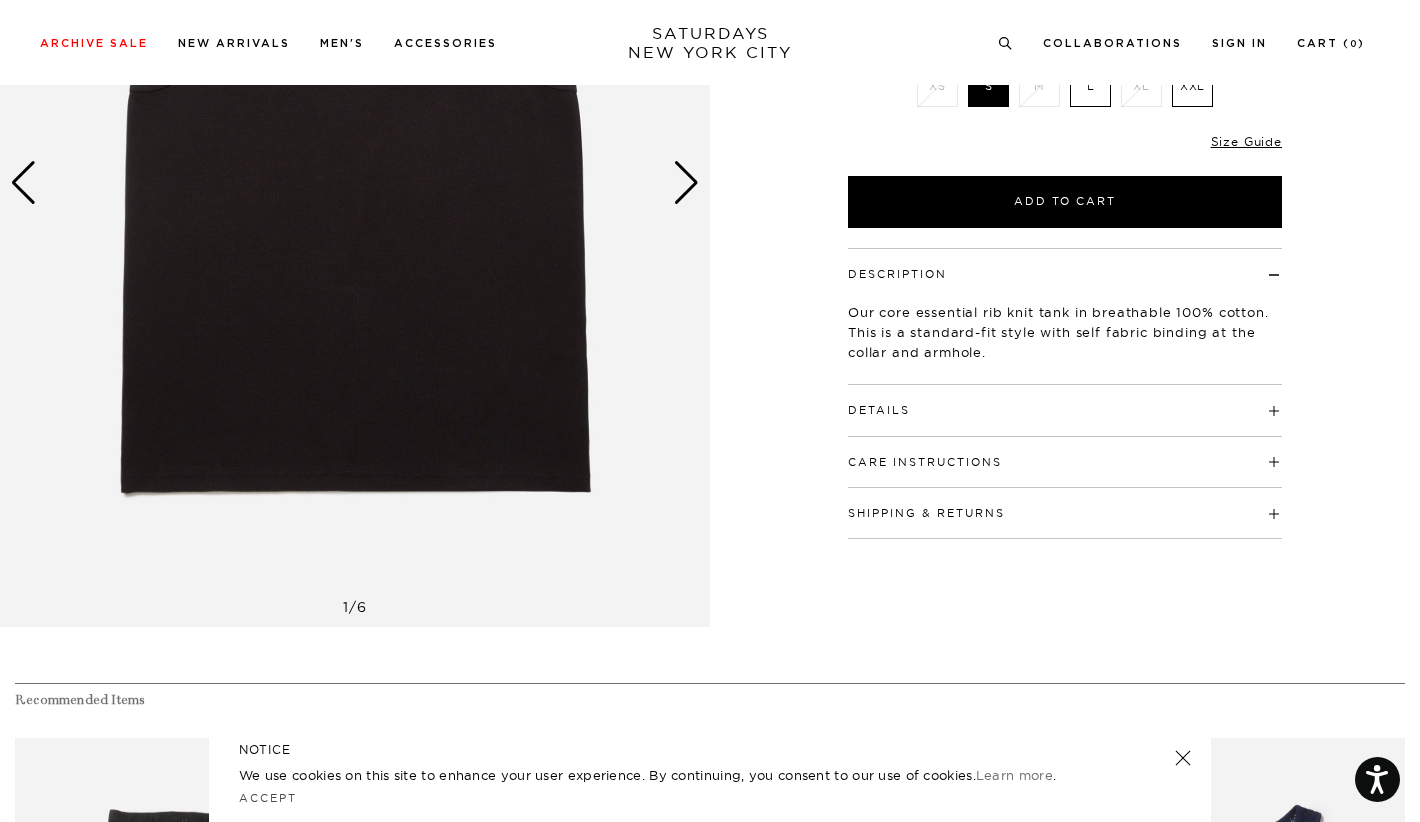 click on "Details" at bounding box center (879, 410) 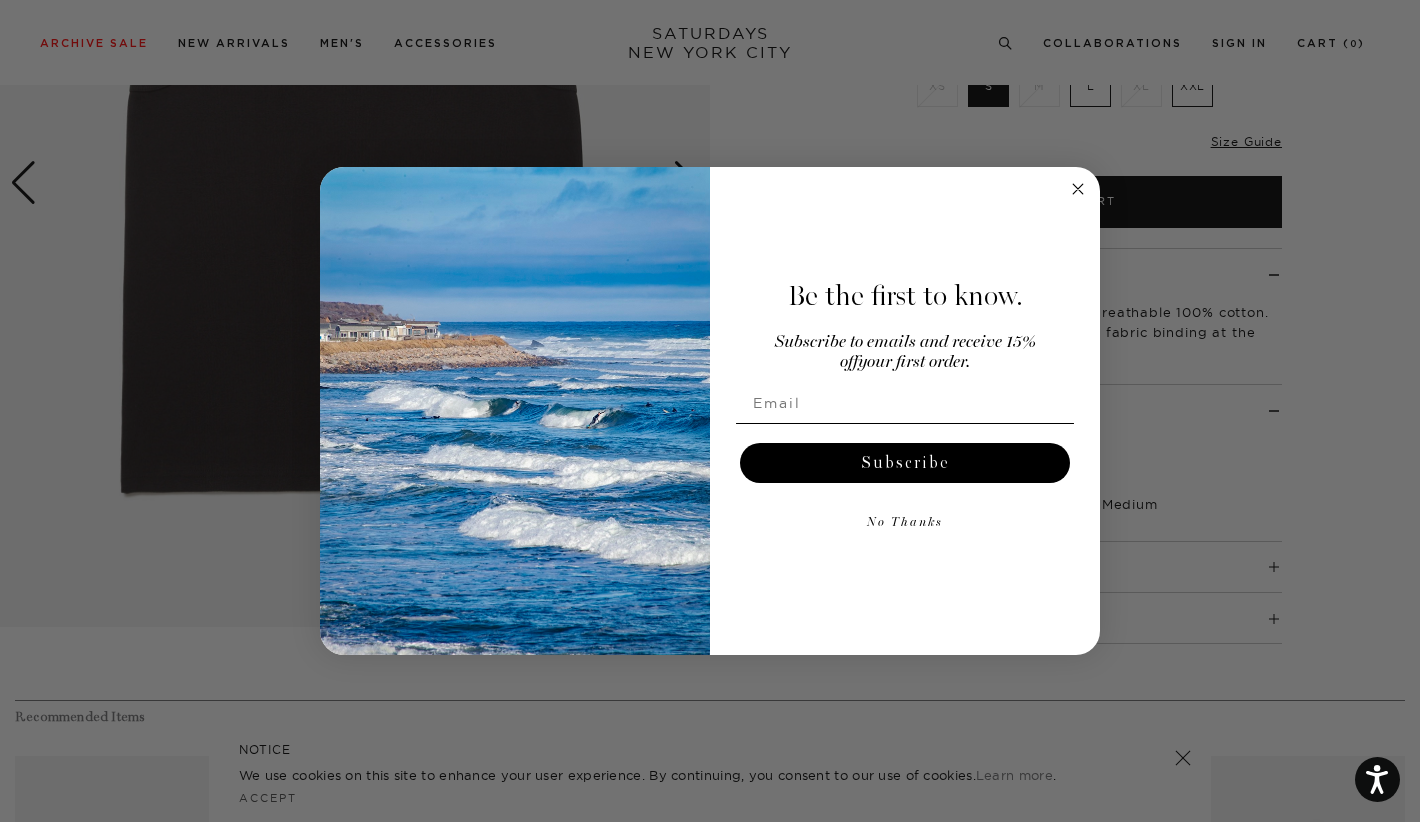 click 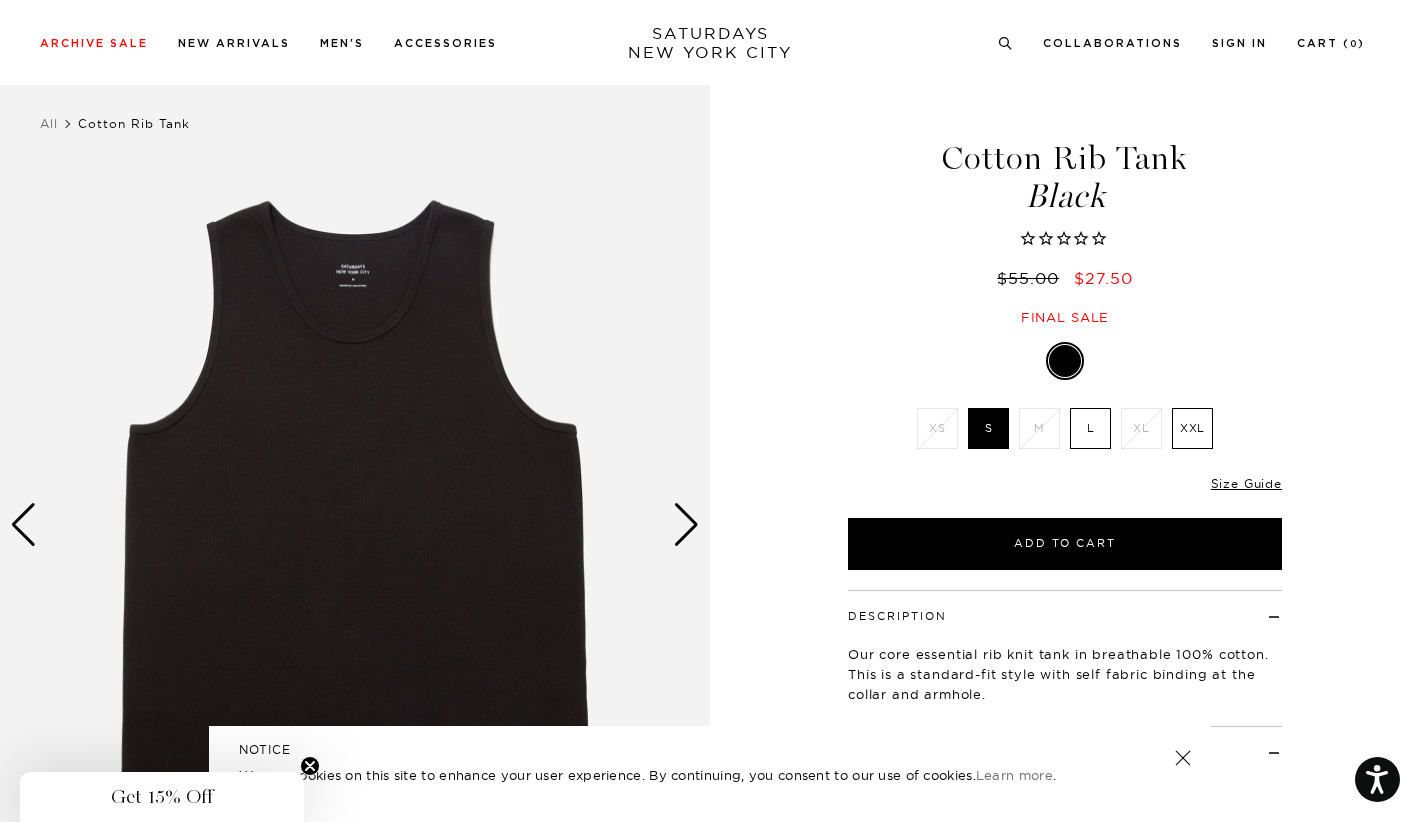 scroll, scrollTop: 19, scrollLeft: 0, axis: vertical 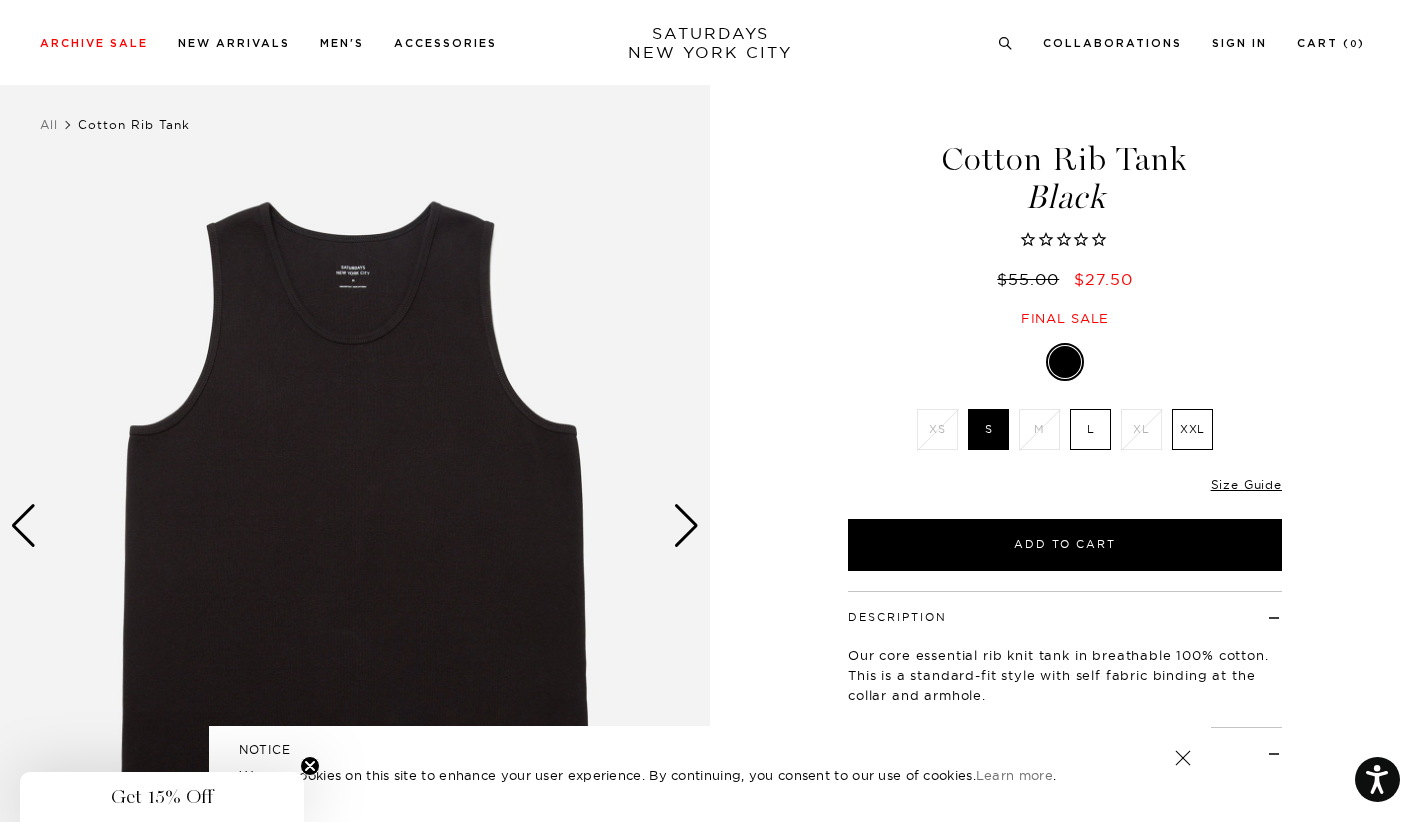 click at bounding box center [686, 526] 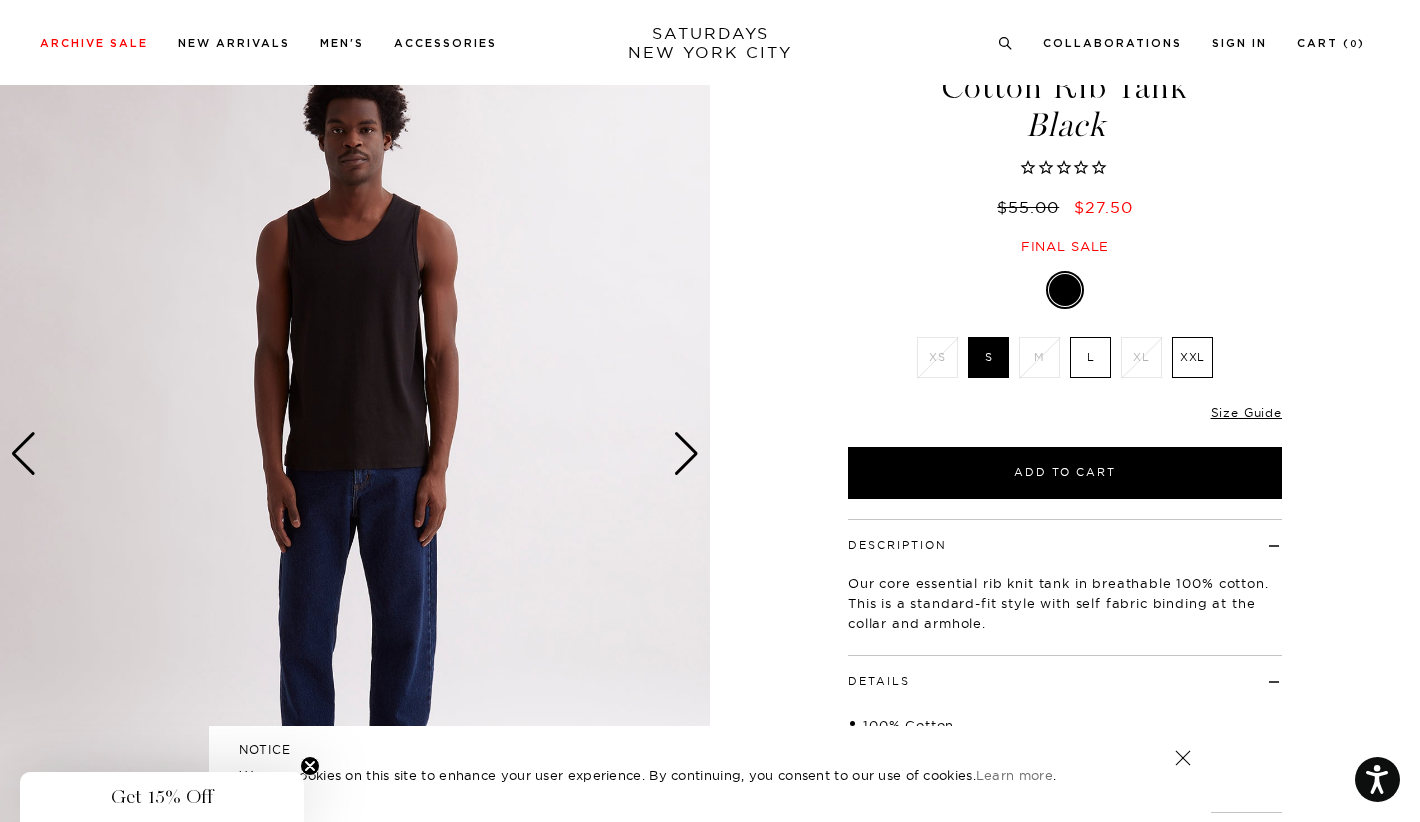 scroll, scrollTop: 87, scrollLeft: 0, axis: vertical 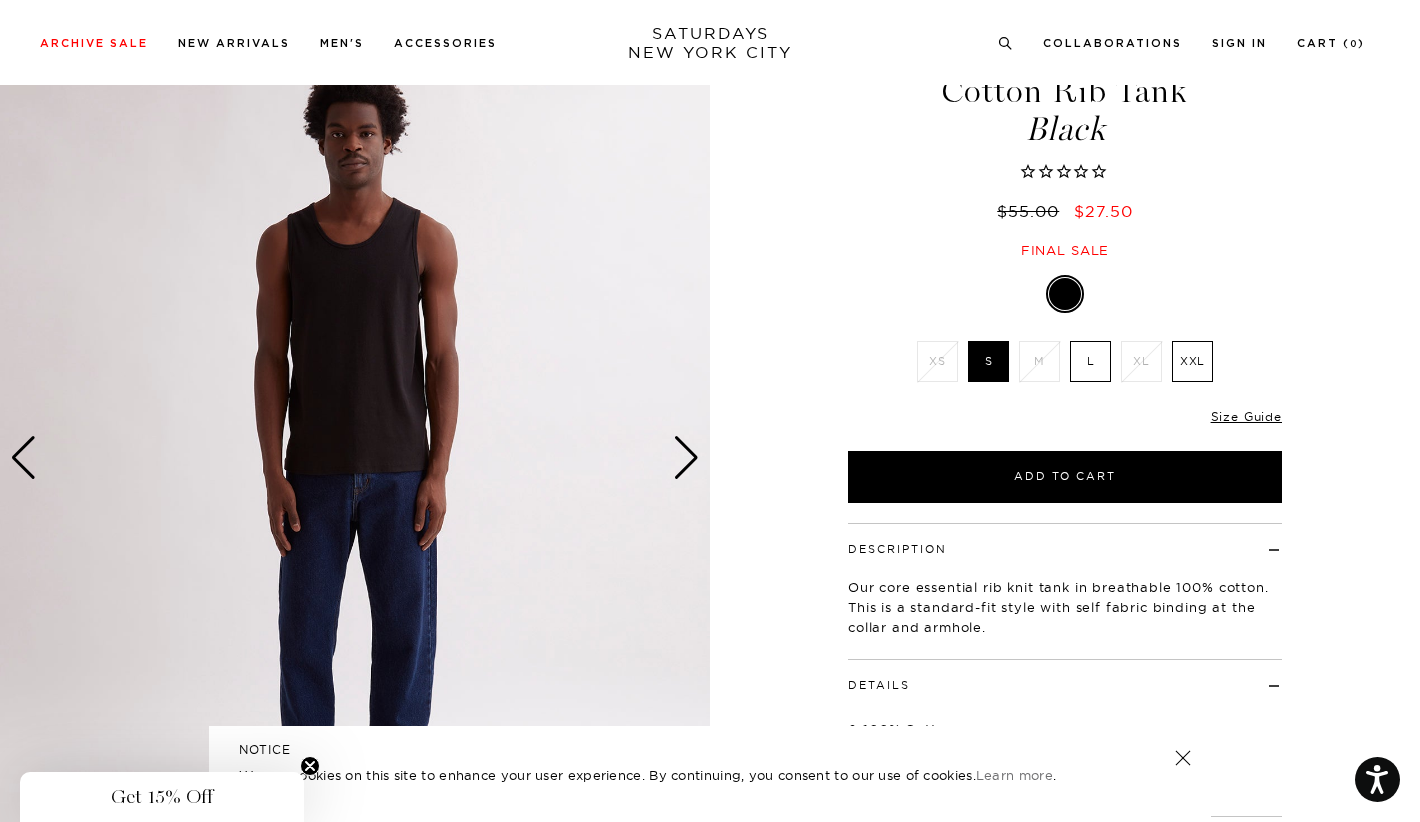 click on "L" at bounding box center (1090, 361) 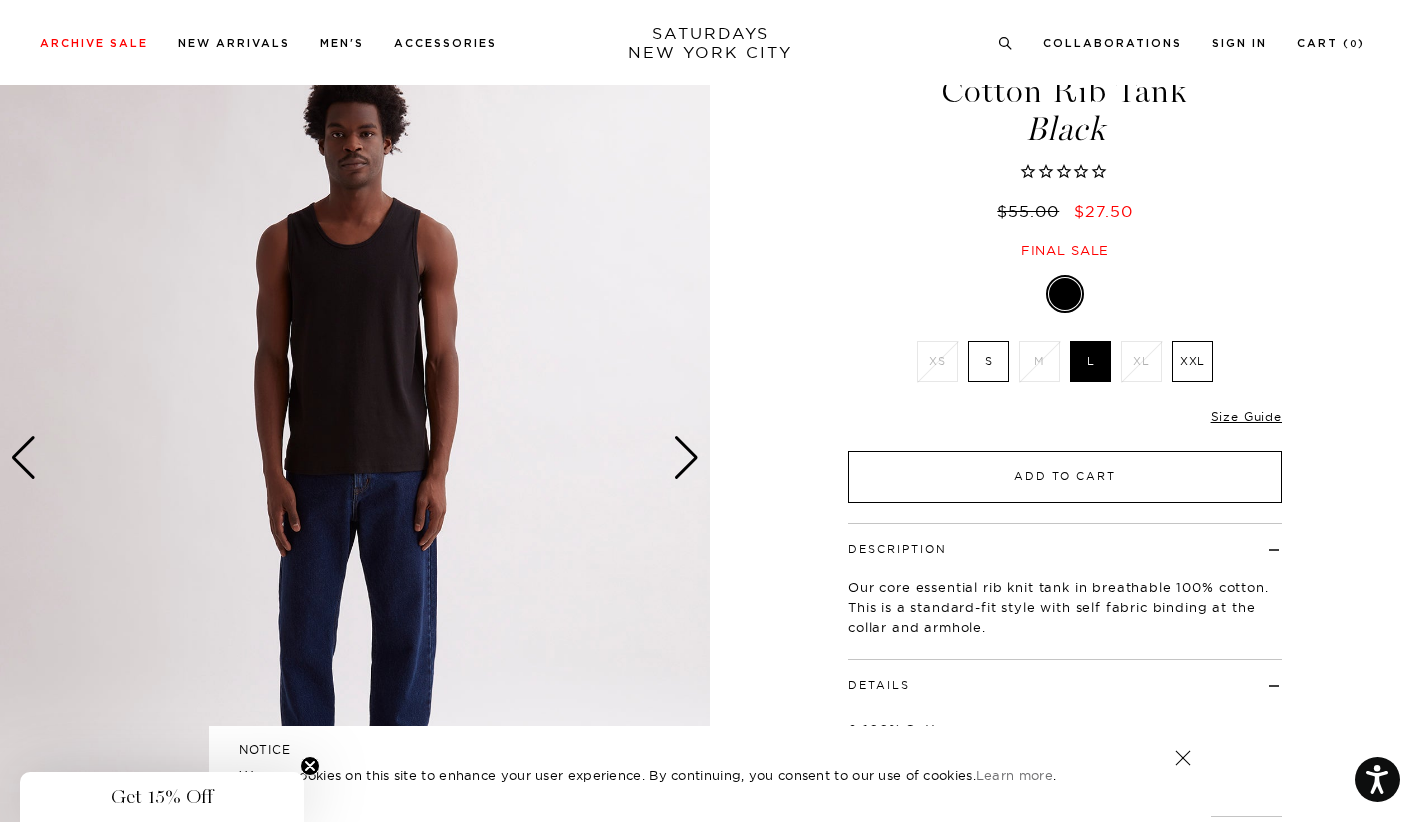 click on "Add to Cart" at bounding box center (1065, 477) 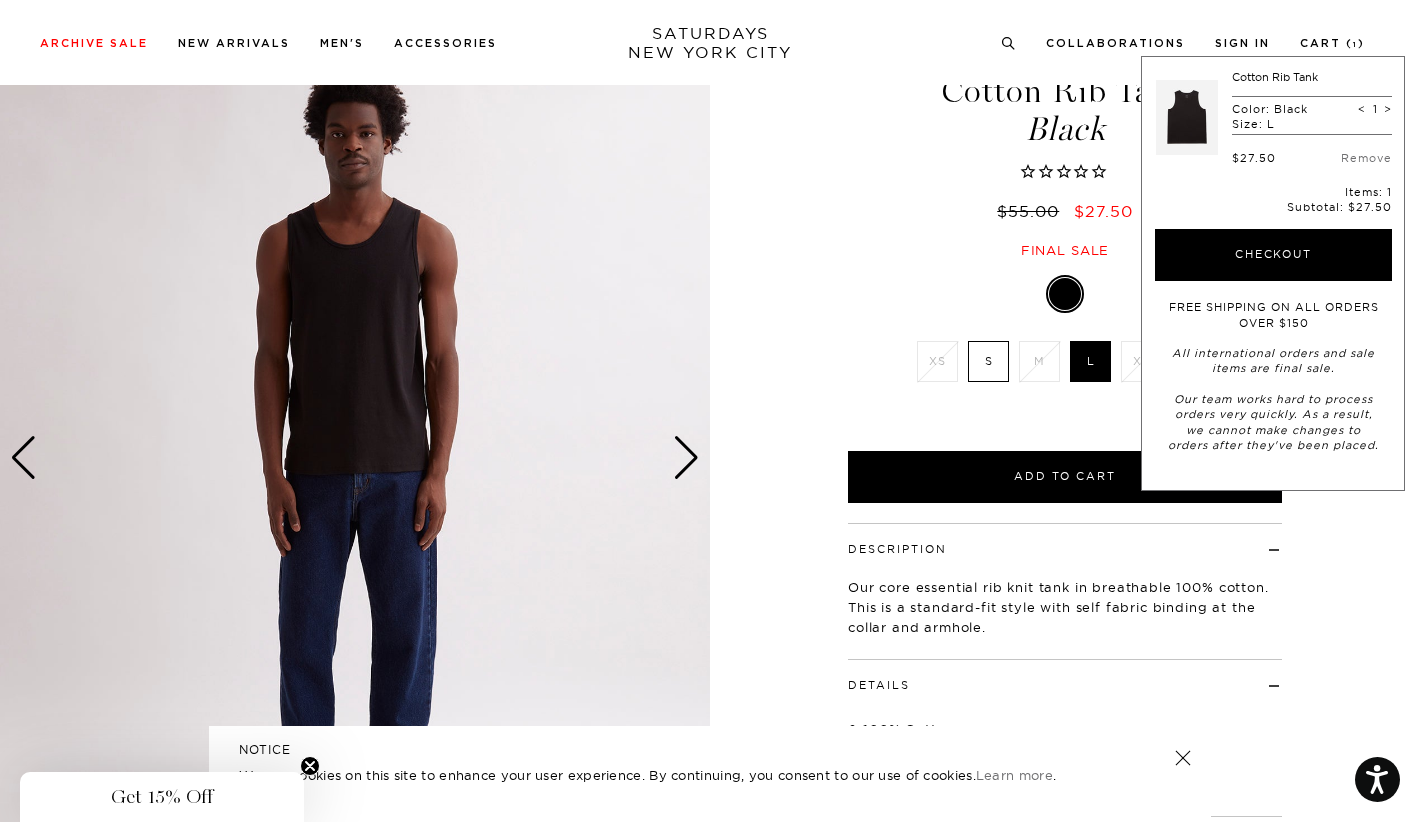 click on "Final sale" at bounding box center (1065, 250) 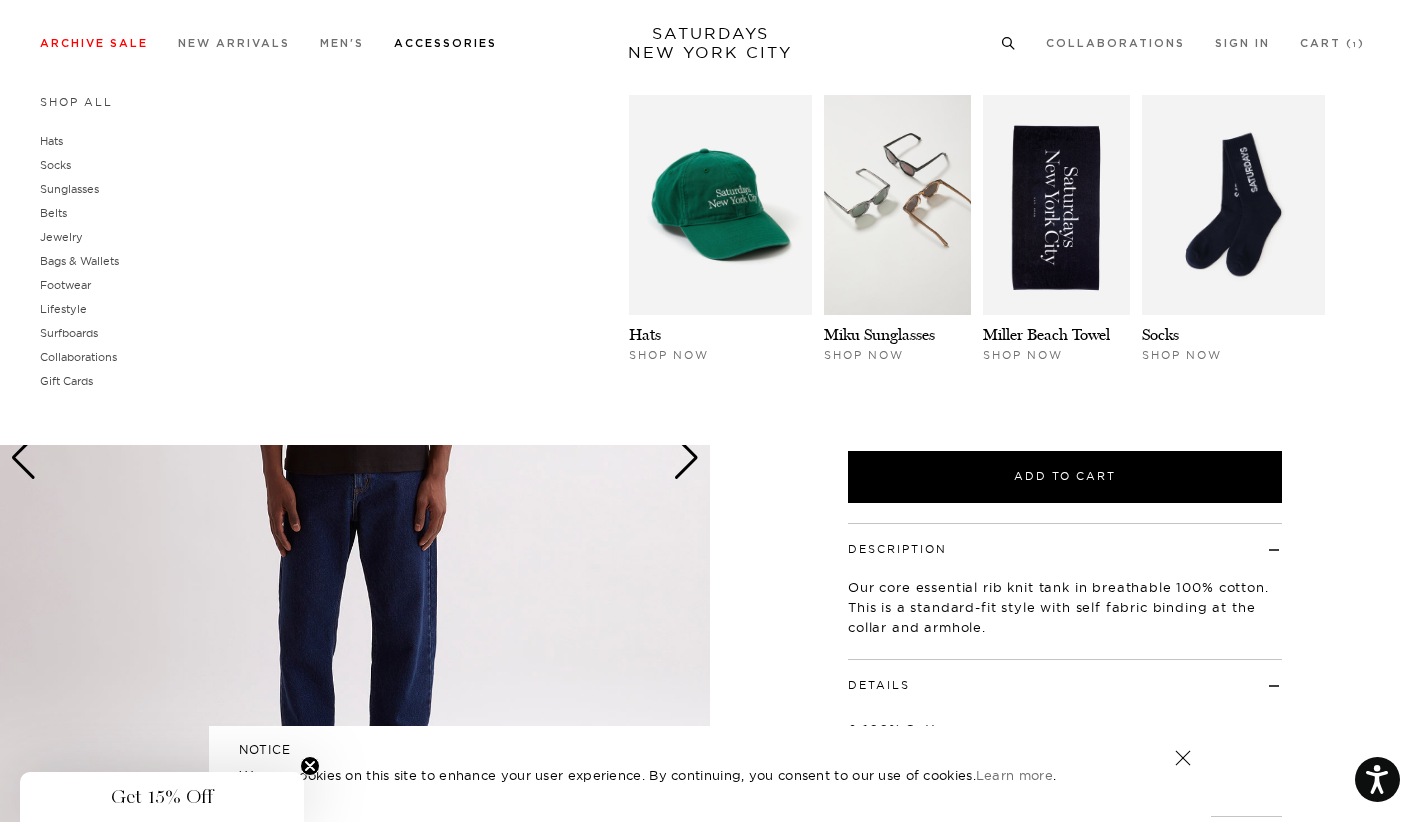 scroll, scrollTop: 0, scrollLeft: 0, axis: both 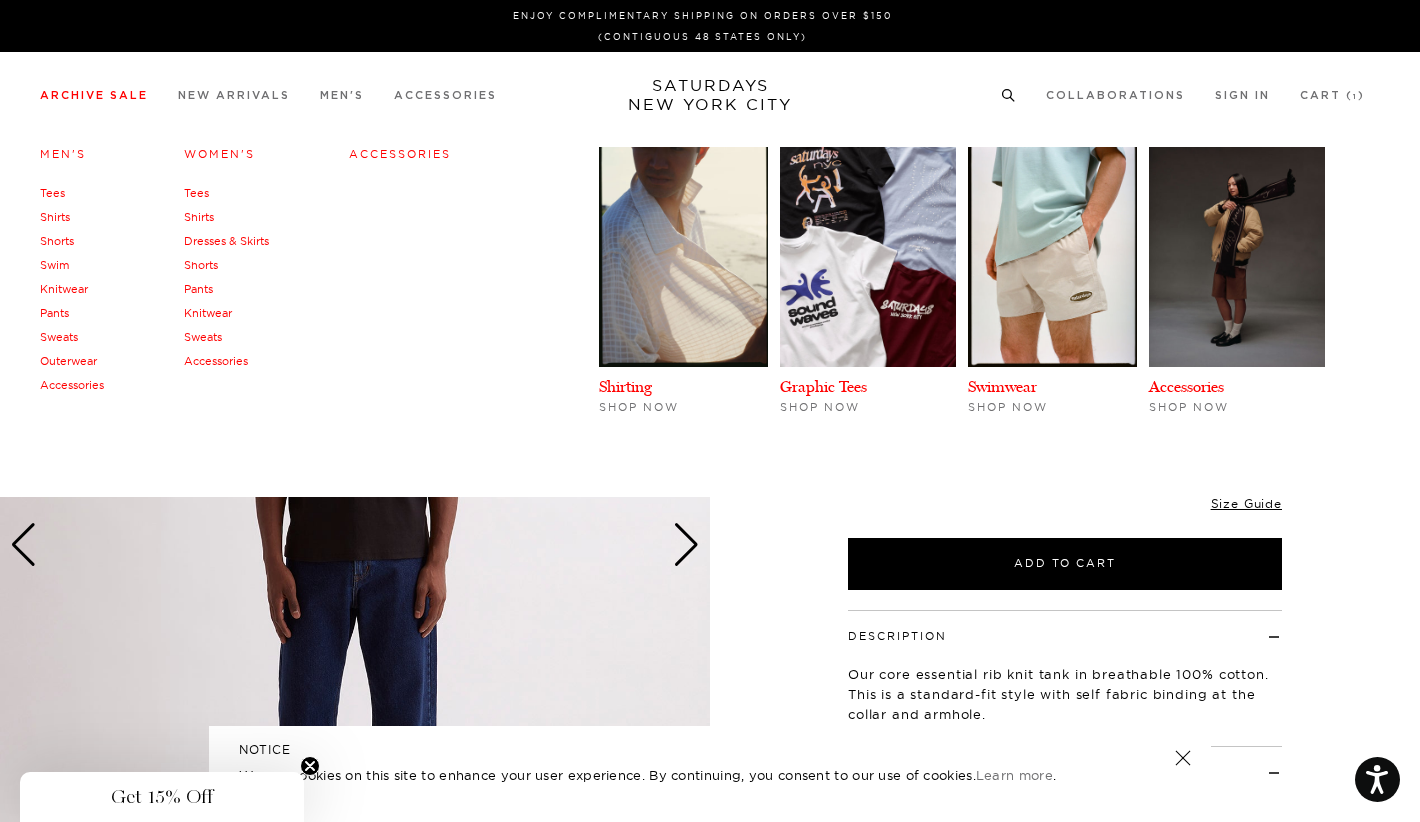 click on "Men's" at bounding box center (63, 154) 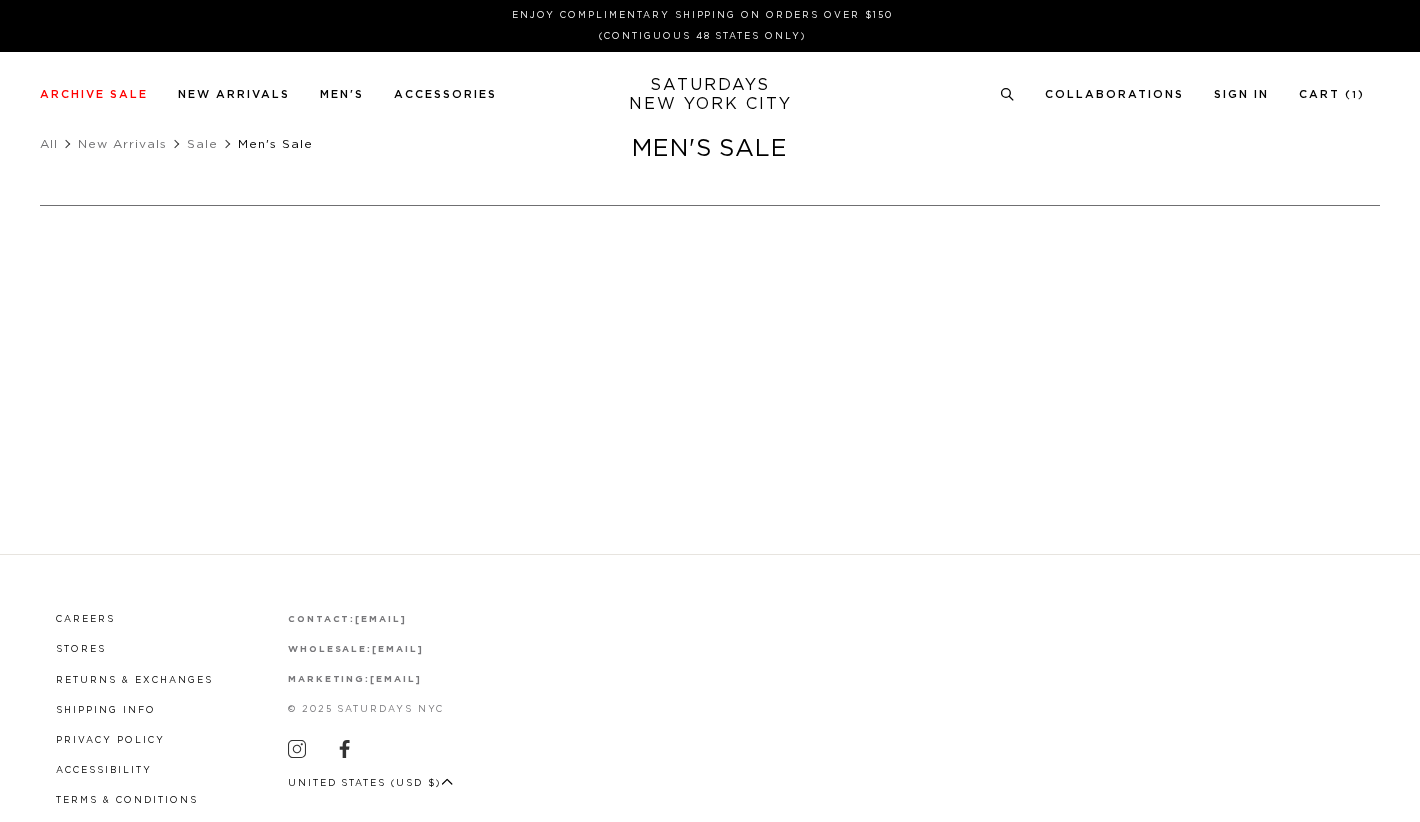 scroll, scrollTop: 0, scrollLeft: 0, axis: both 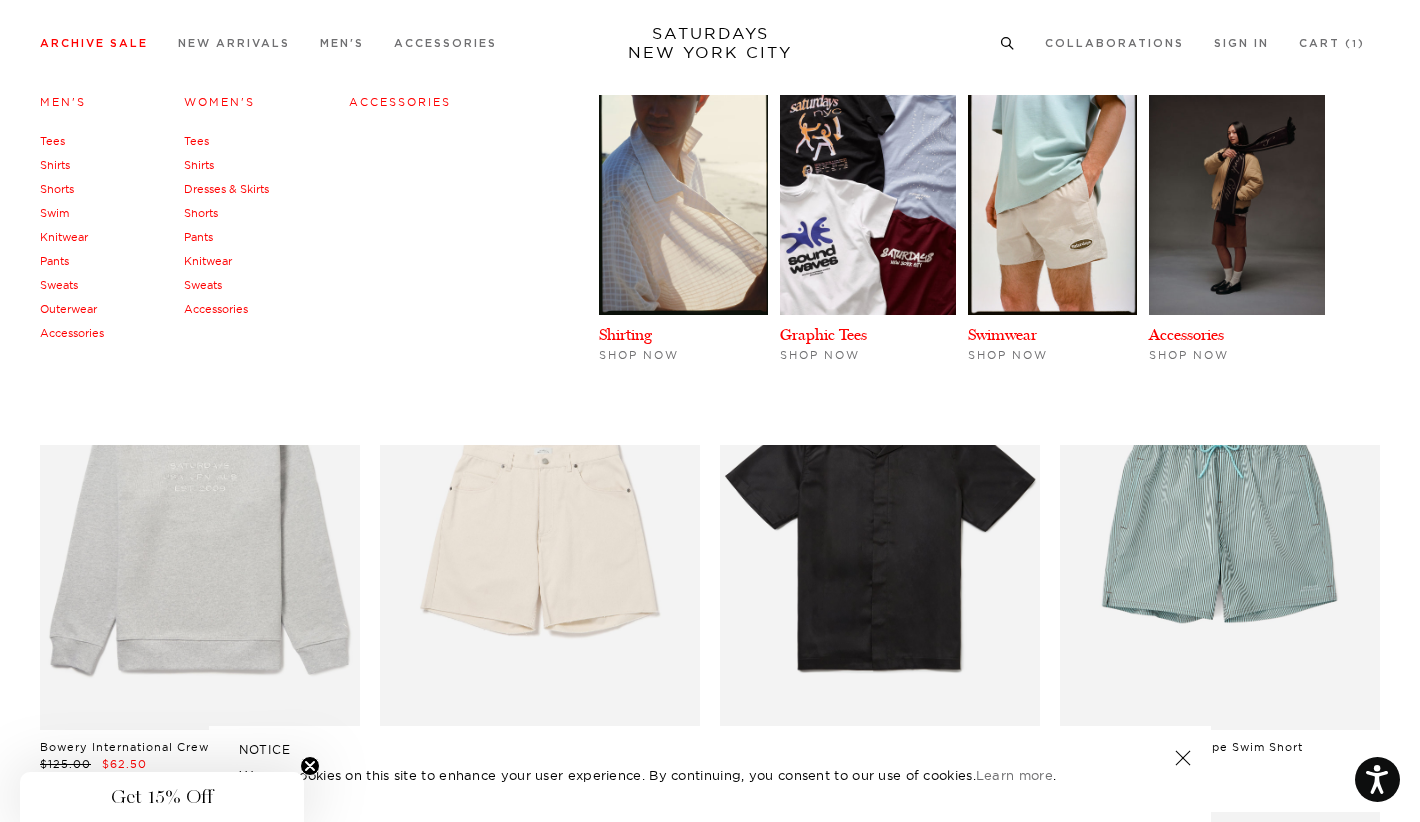 click on "Archive Sale" at bounding box center [94, 43] 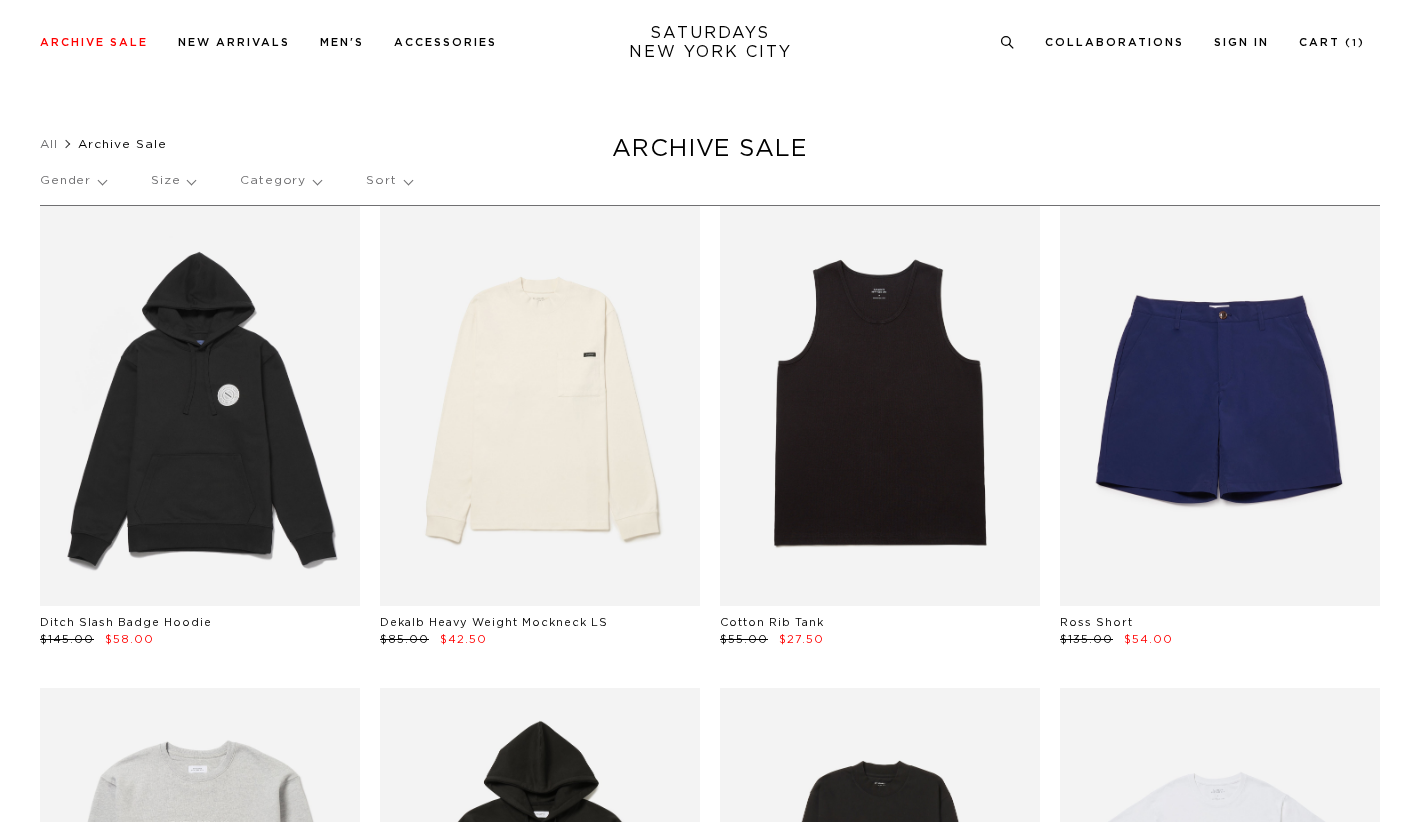 scroll, scrollTop: 76, scrollLeft: 0, axis: vertical 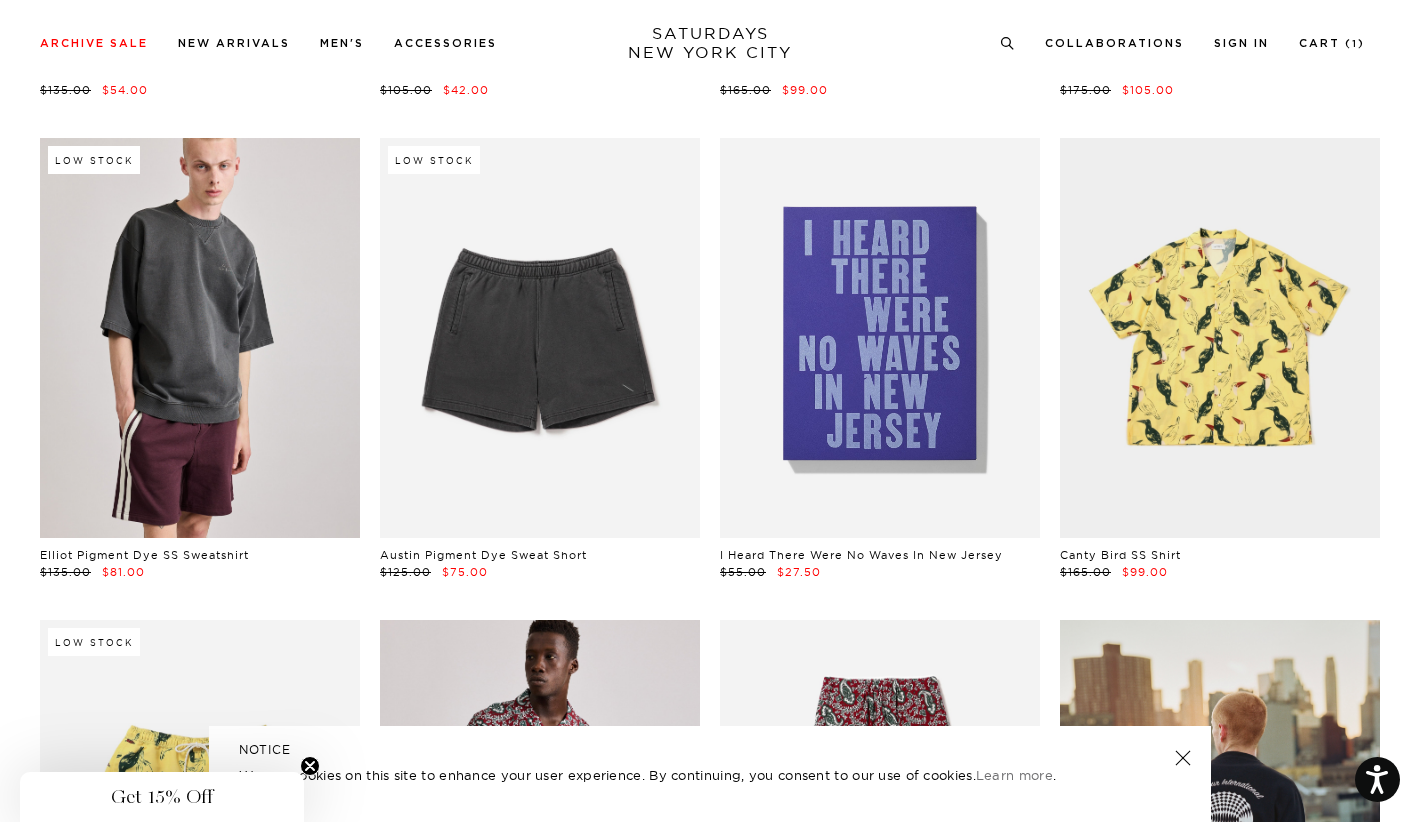 click on "I Heard There Were No Waves In New Jersey" at bounding box center [861, 555] 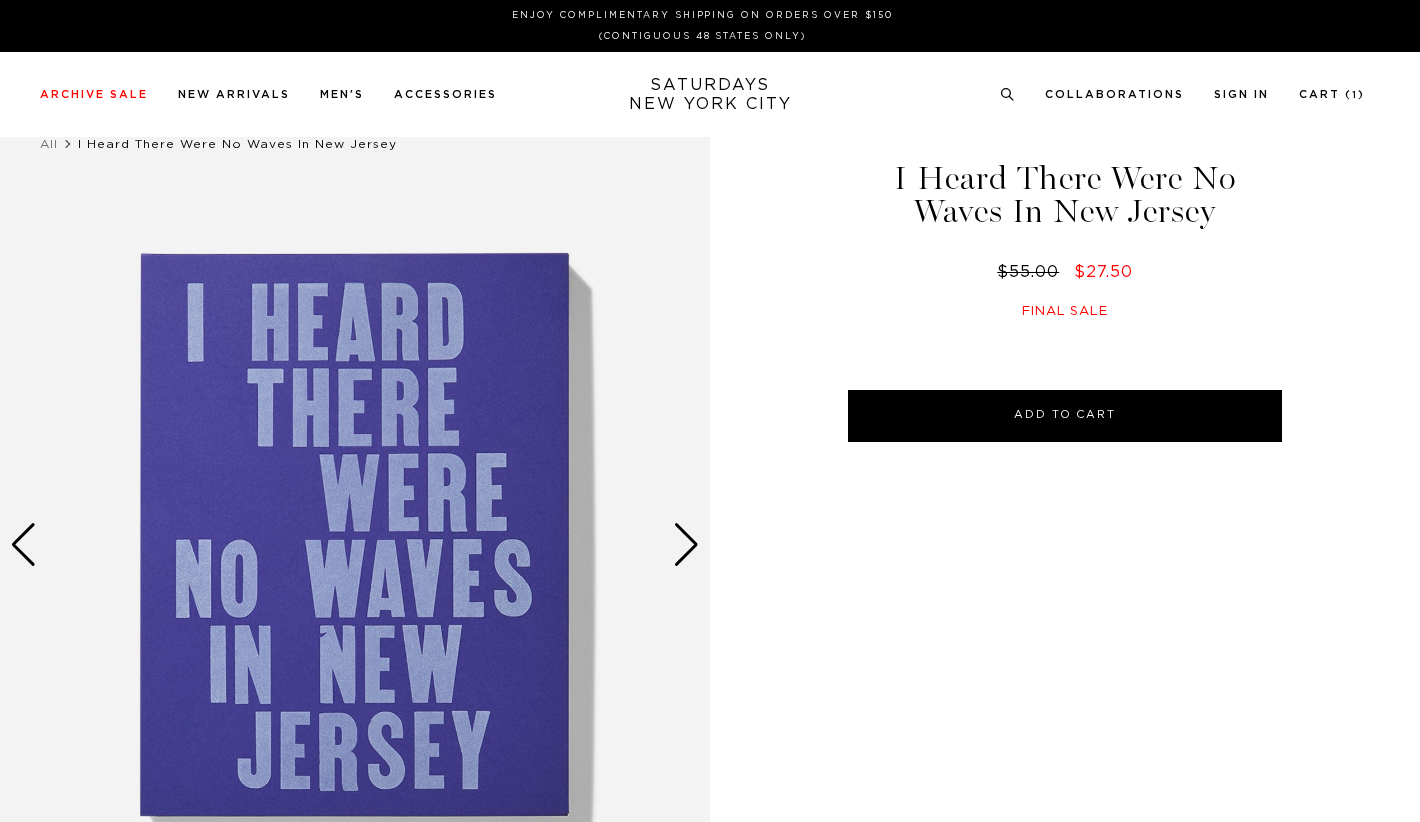 scroll, scrollTop: 0, scrollLeft: 0, axis: both 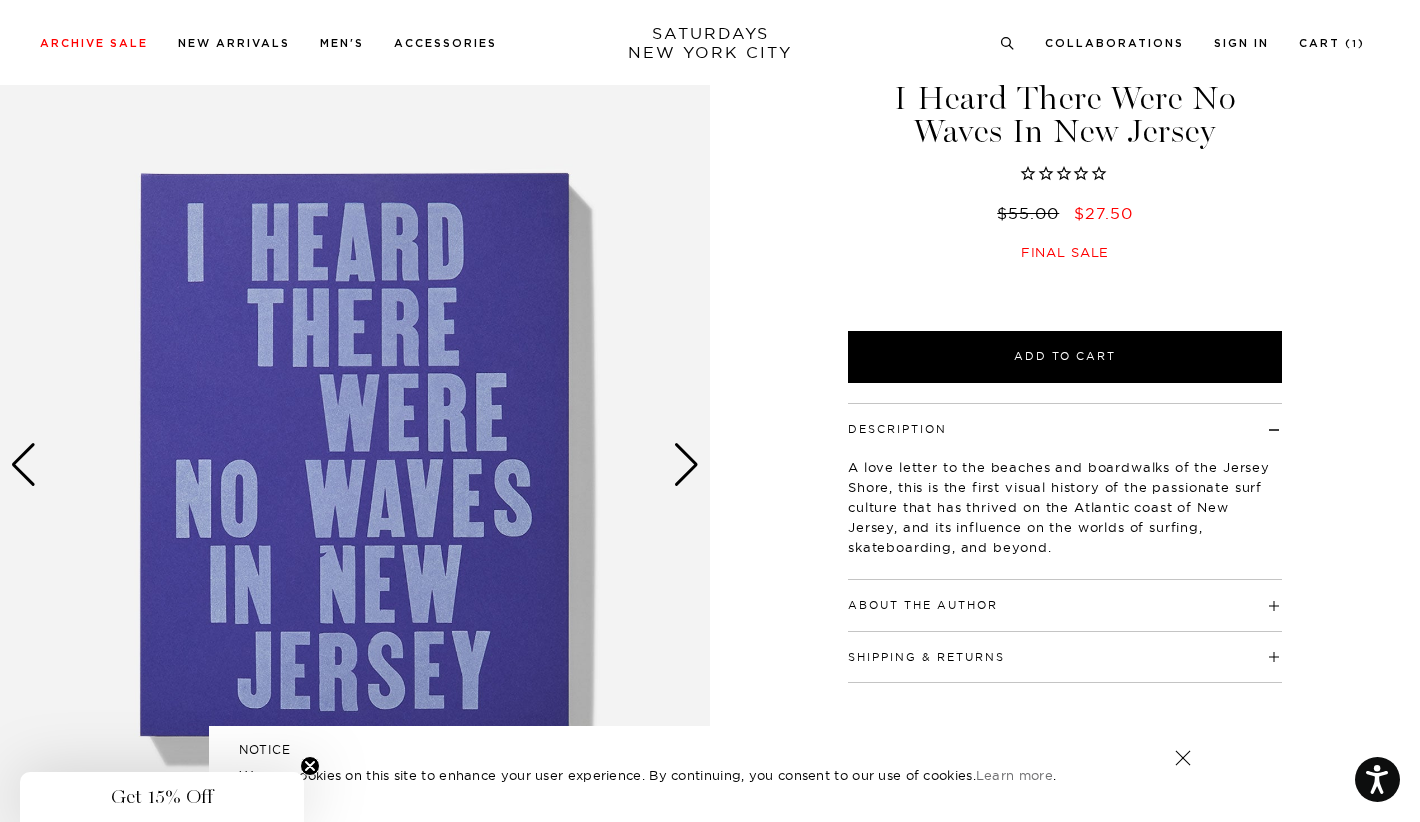 click at bounding box center (686, 465) 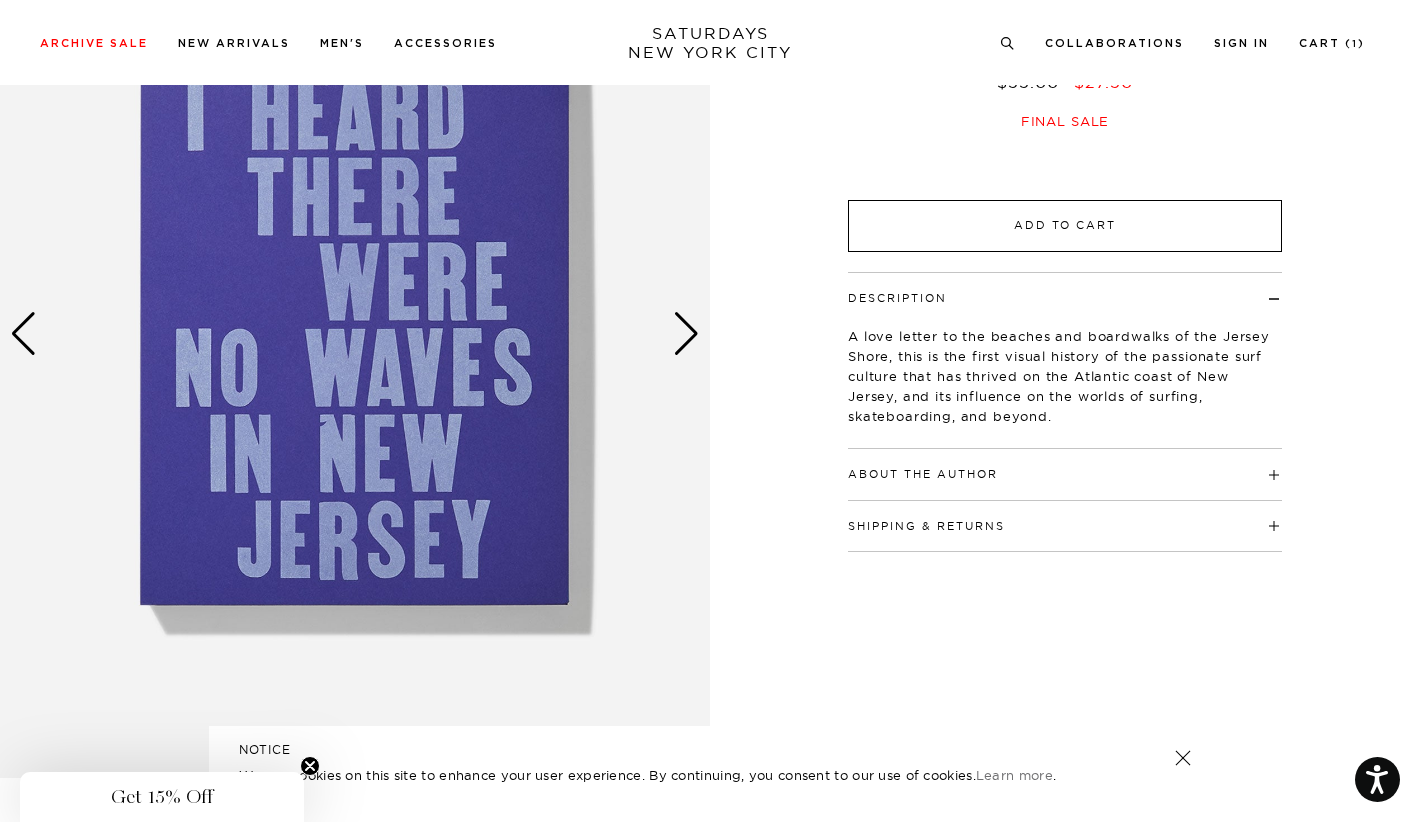 click on "Add to Cart" at bounding box center [1065, 226] 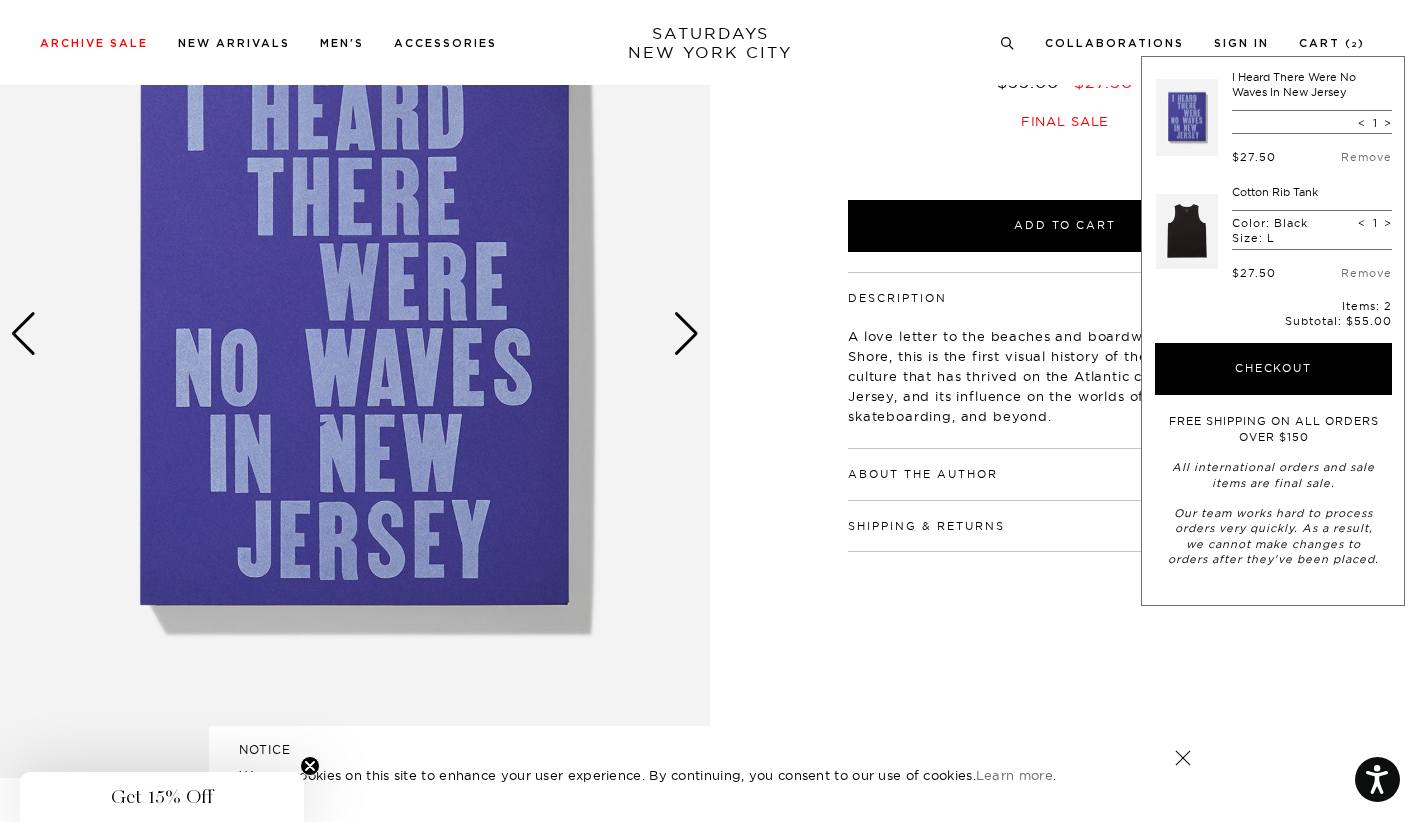 click on "I Heard There Were No Waves In New Jersey
$55.00
$27.50
Final sale
I Heard There Were No Waves In New Jersey
$55.00
$27.50
Final sale
Only   Left" at bounding box center [1065, 334] 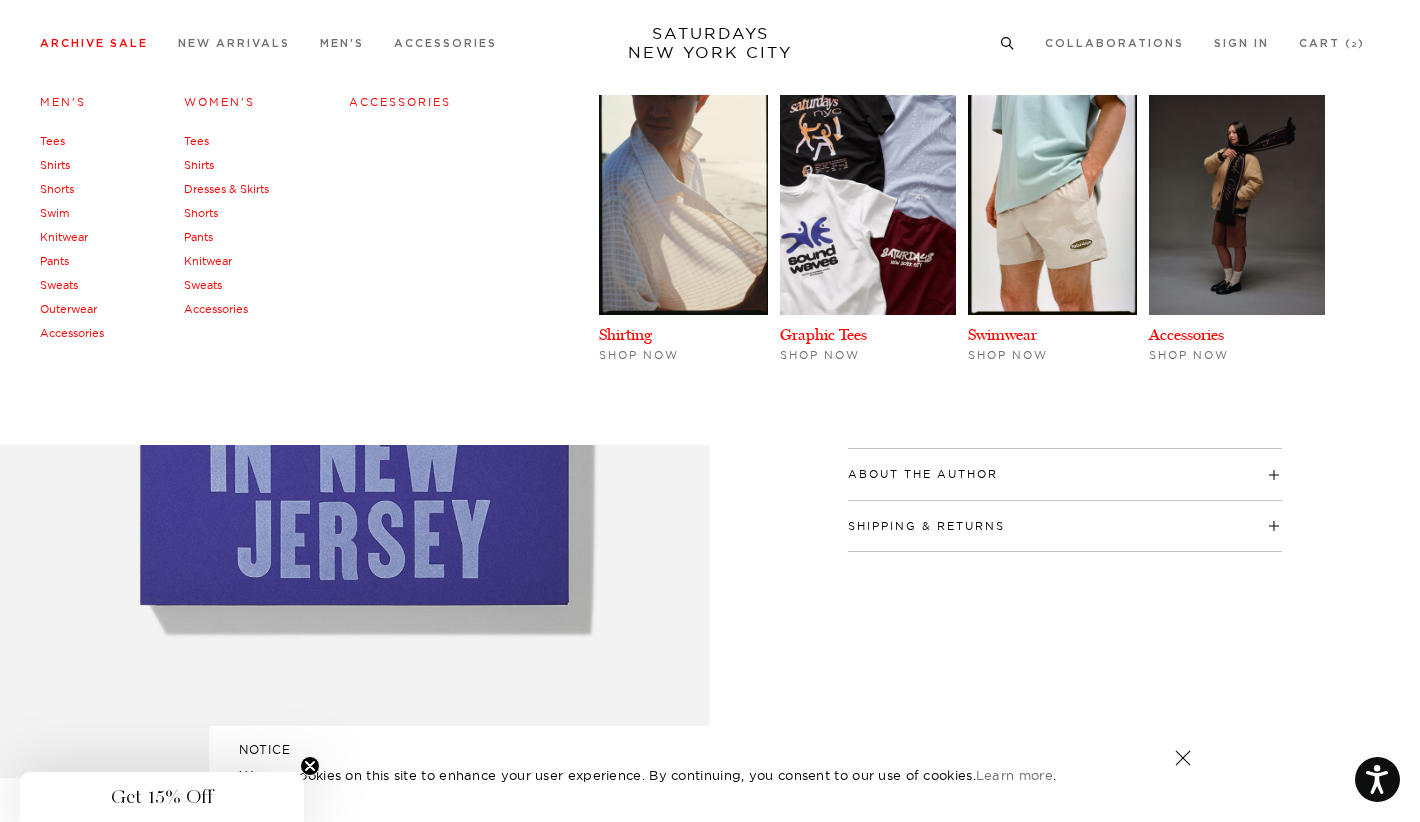 click on "Archive Sale" at bounding box center (94, 43) 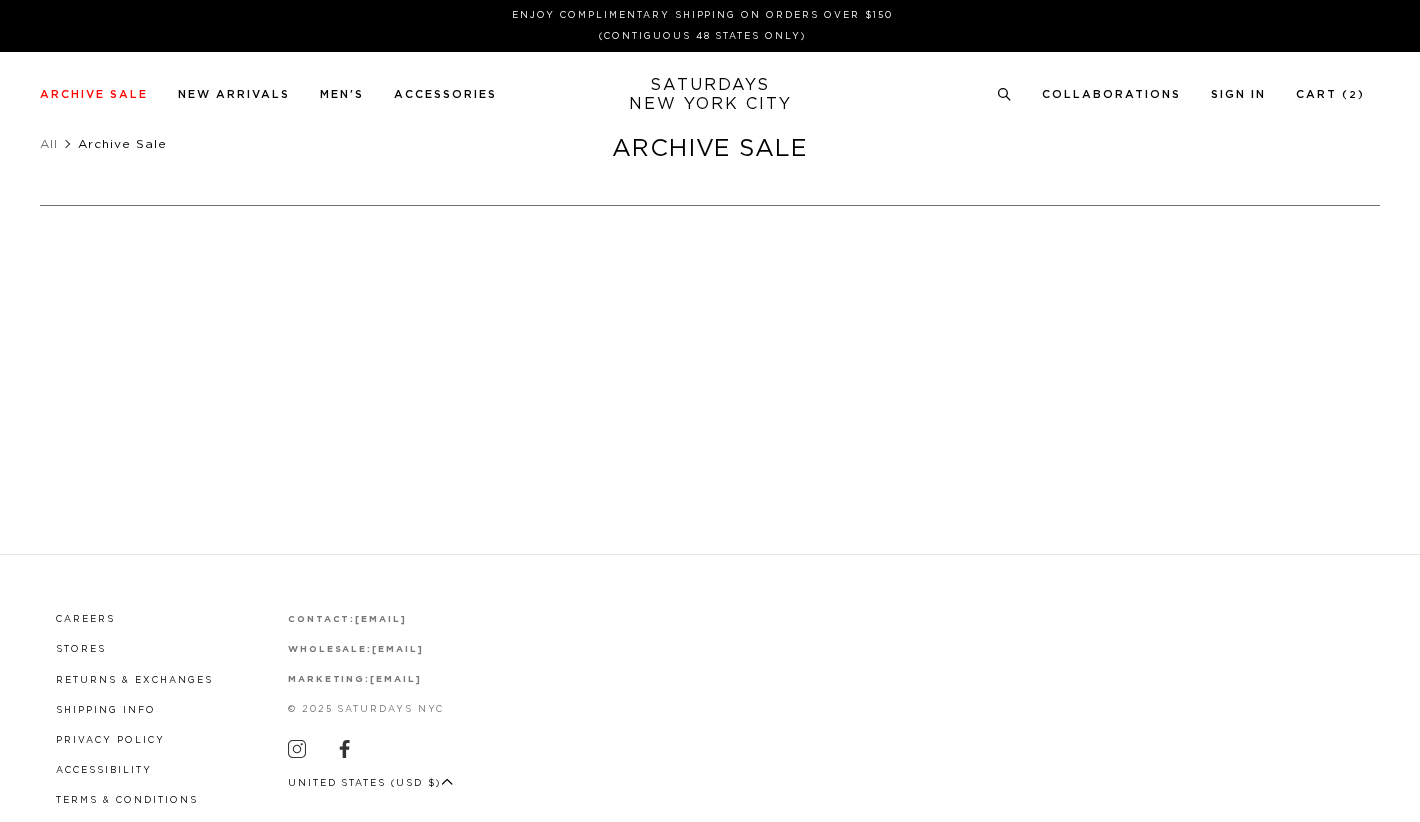 scroll, scrollTop: 0, scrollLeft: 0, axis: both 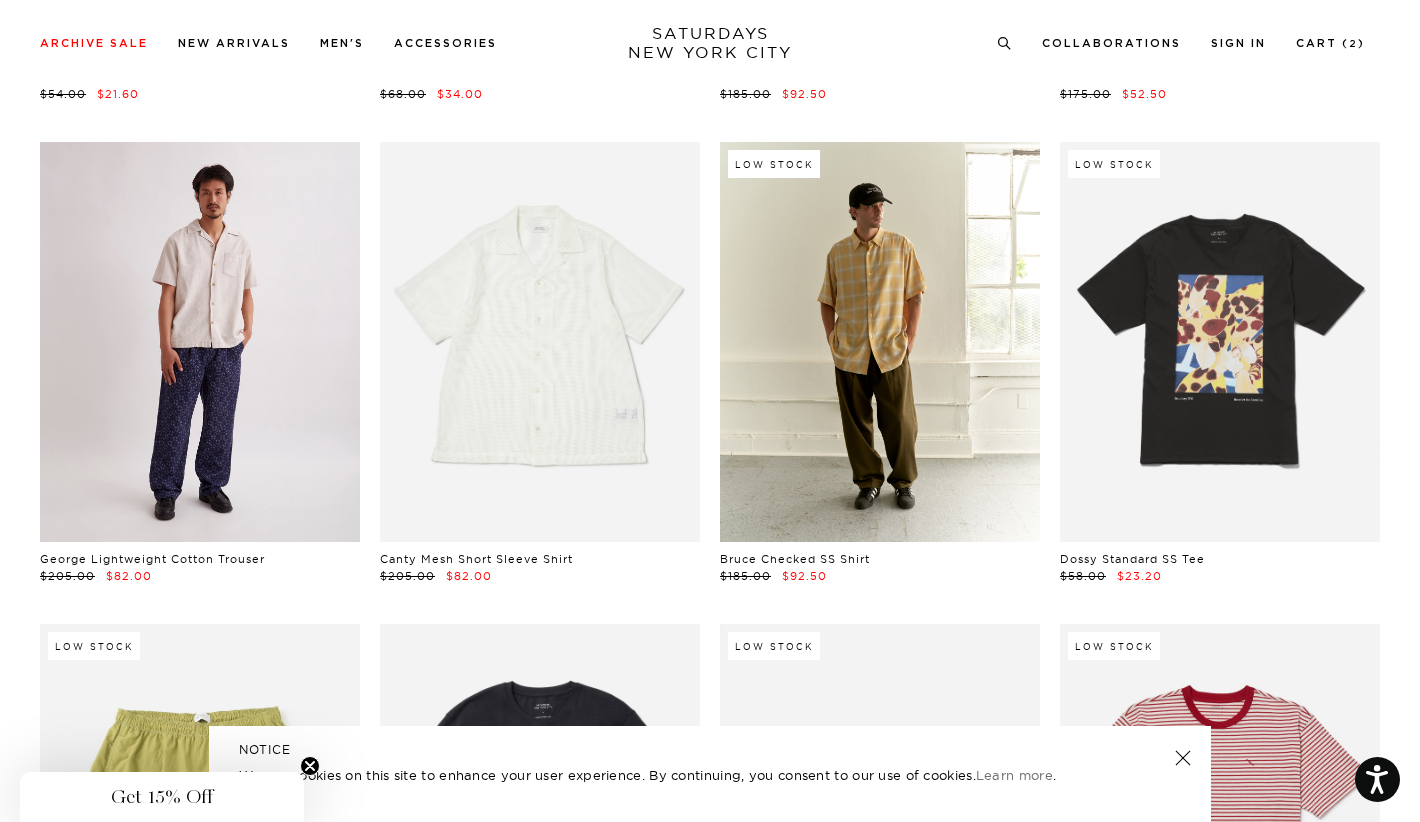 click at bounding box center [200, 342] 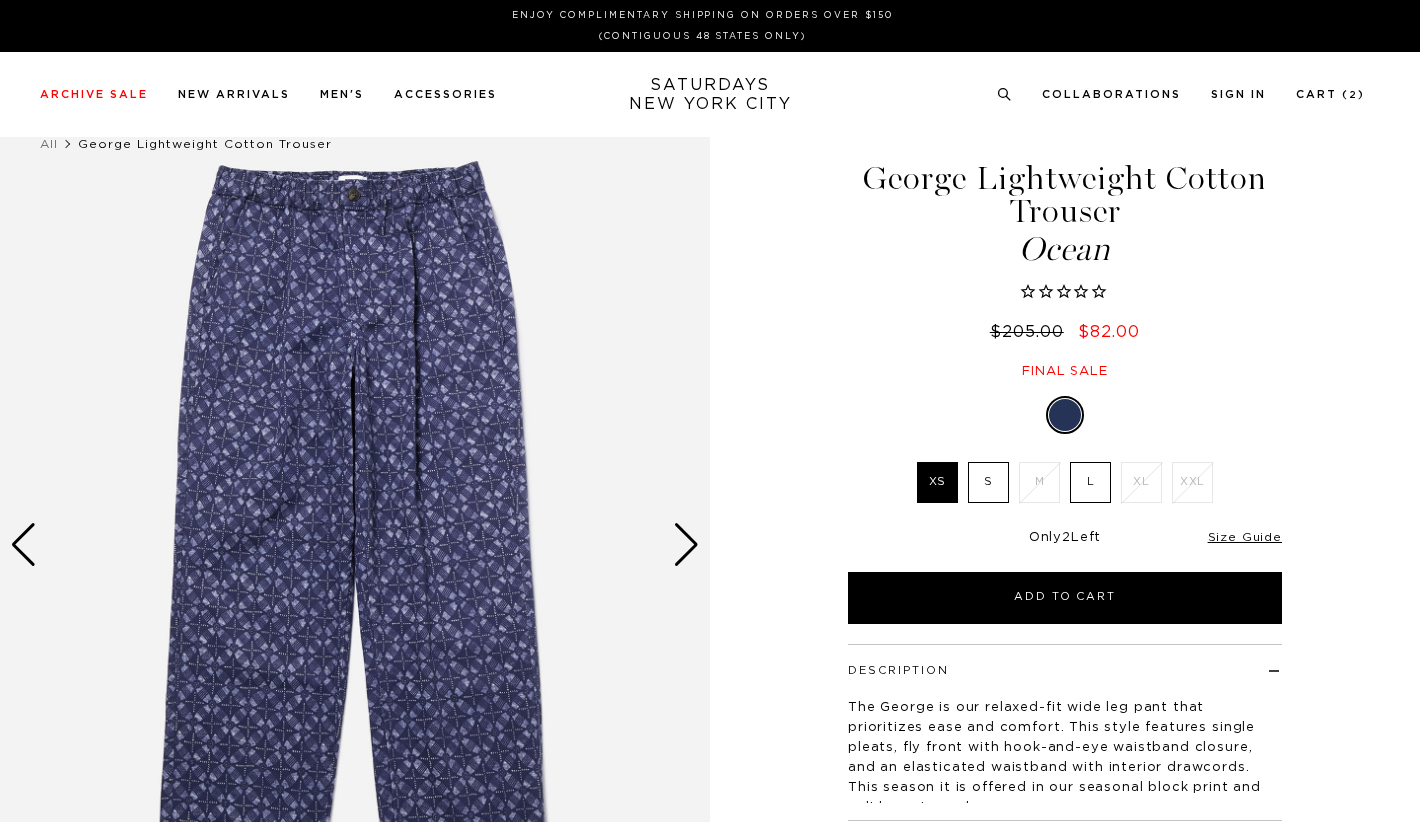 scroll, scrollTop: 0, scrollLeft: 0, axis: both 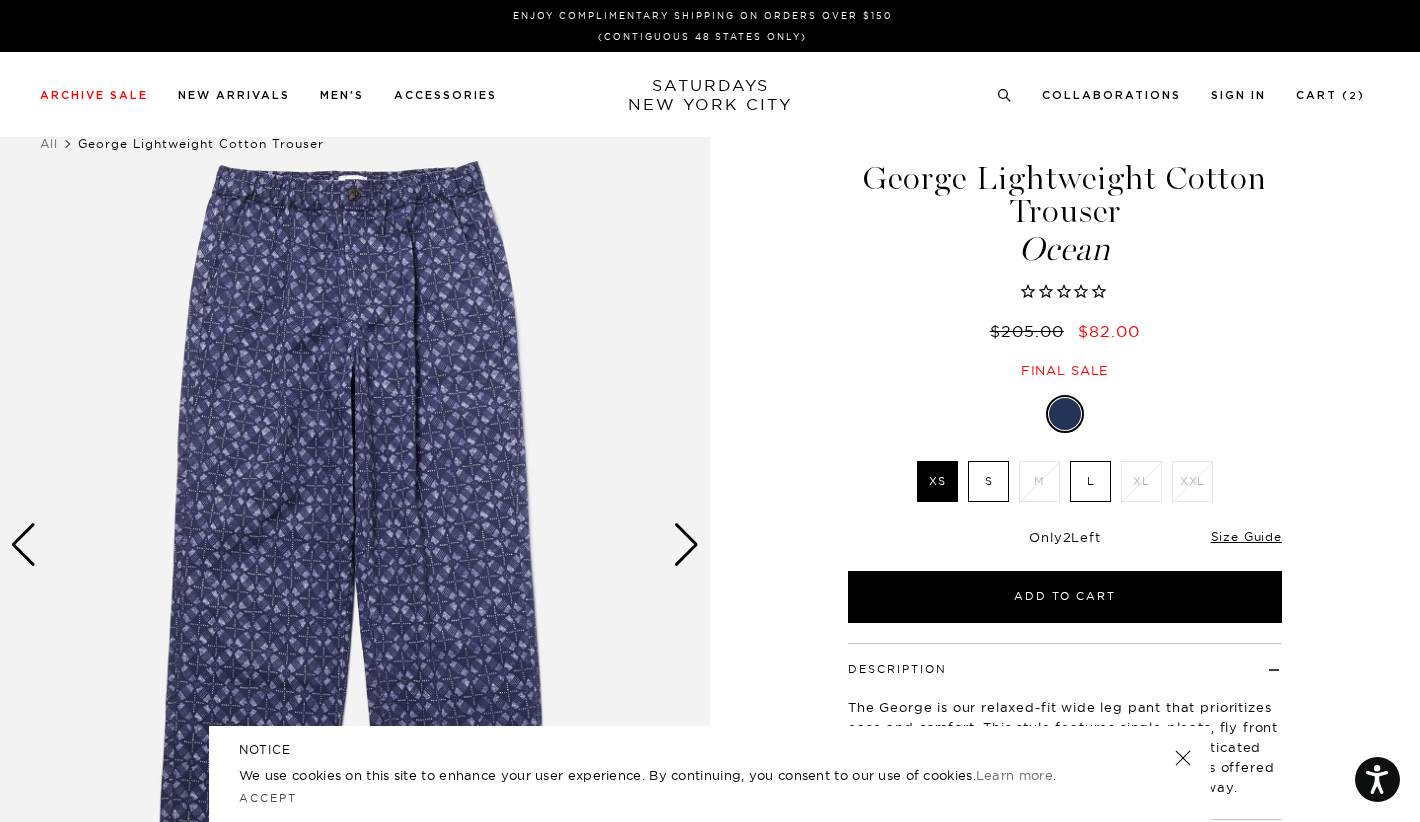 click at bounding box center (686, 545) 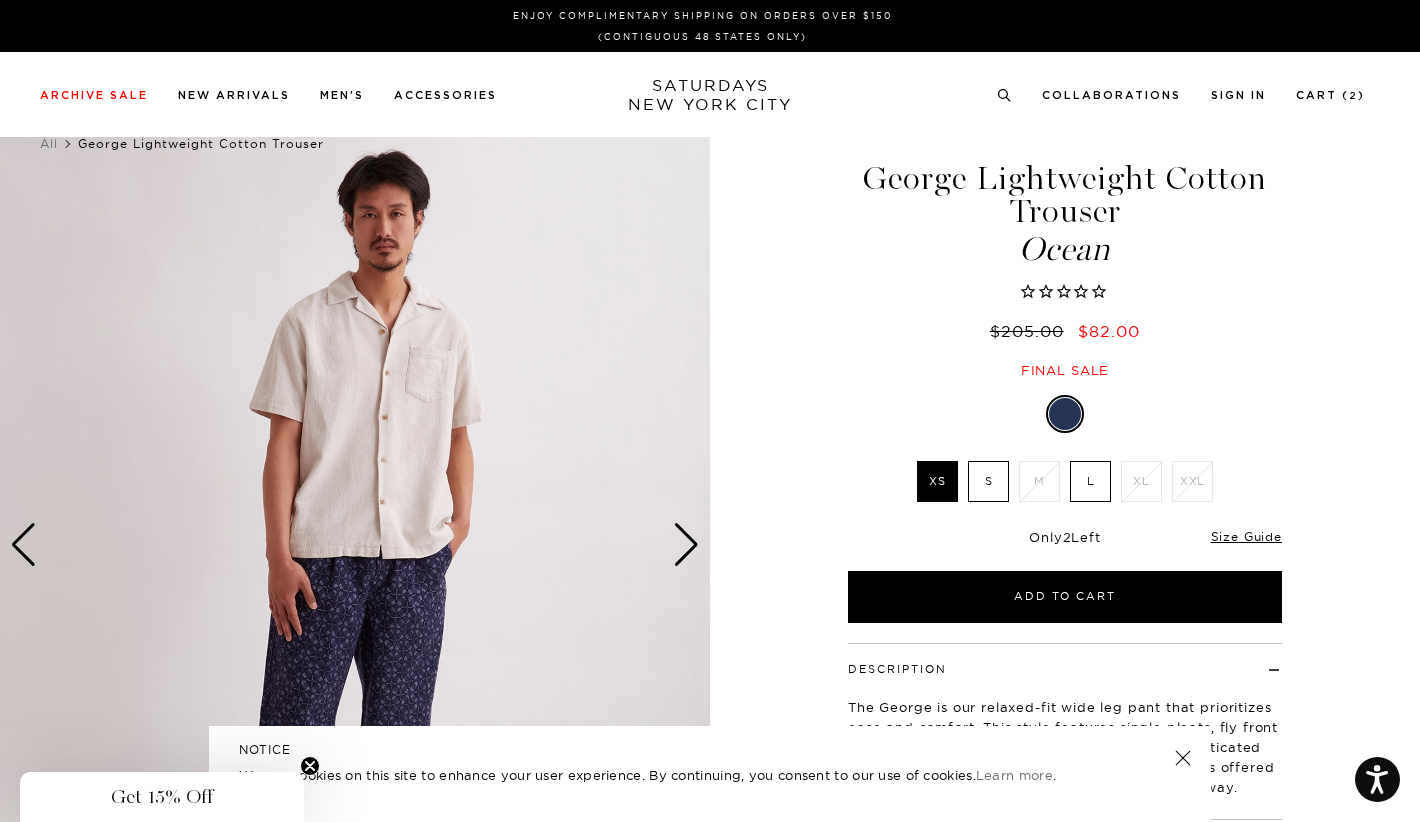 click at bounding box center [686, 545] 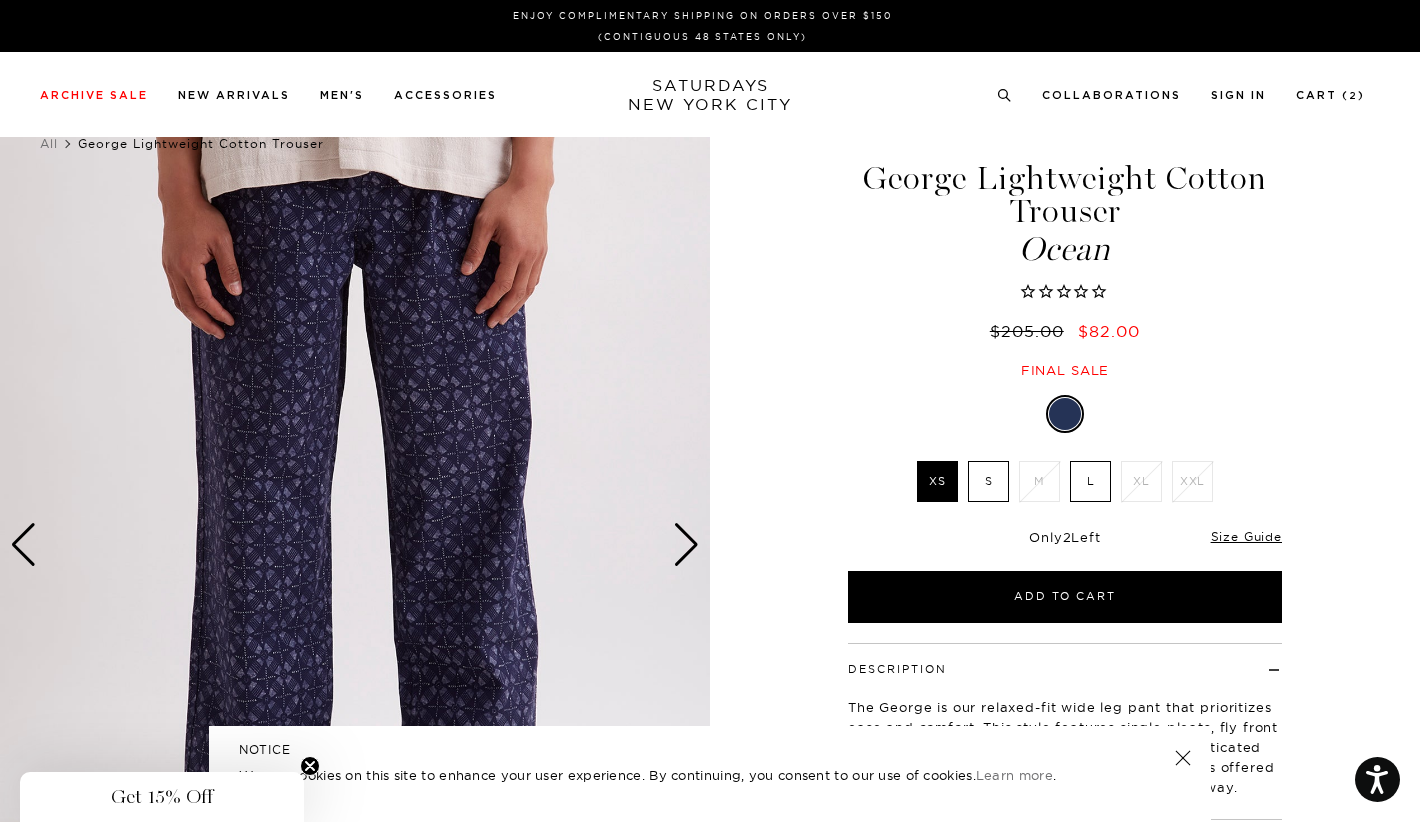 click on "L" at bounding box center (1090, 481) 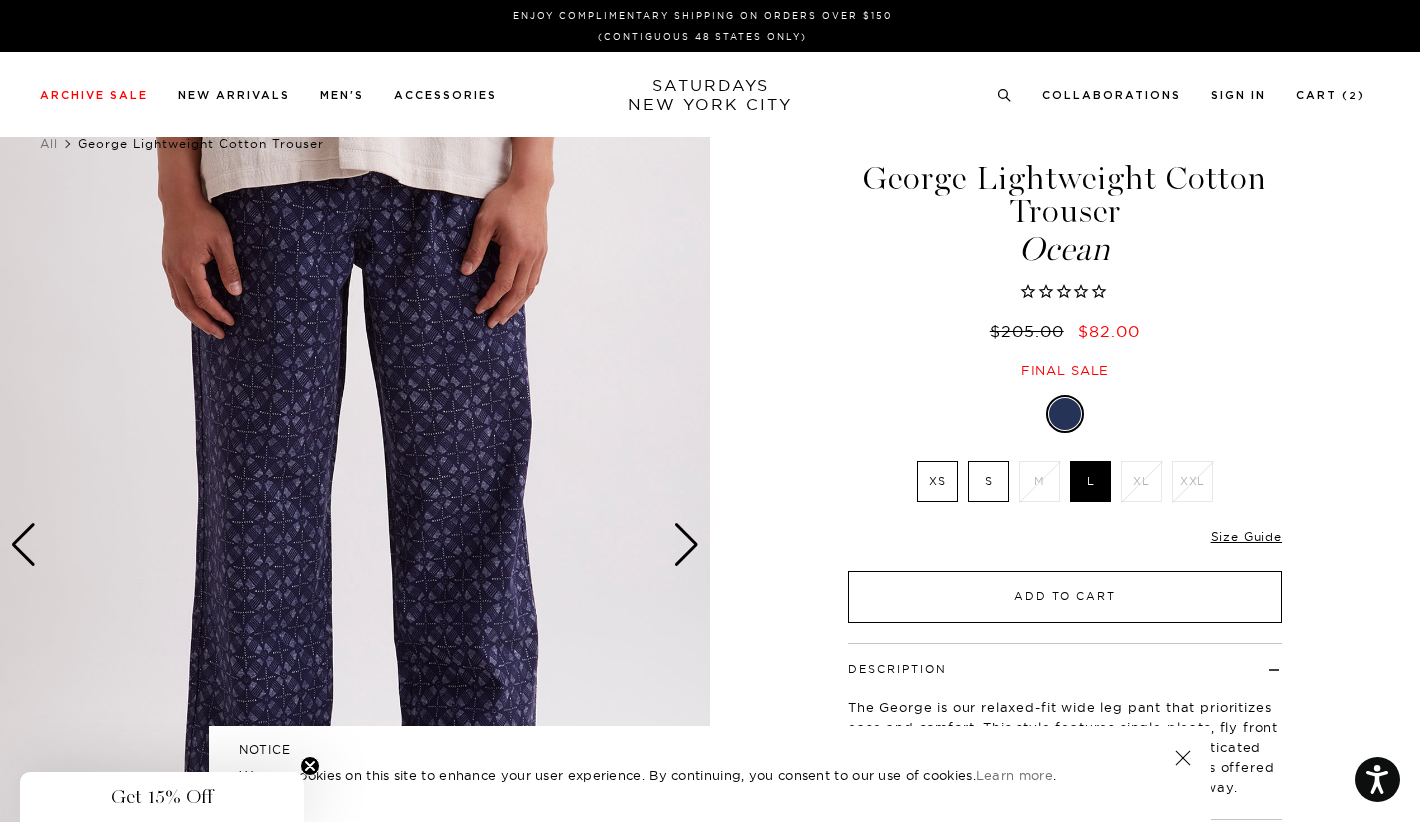 click on "Add to Cart" at bounding box center (1065, 597) 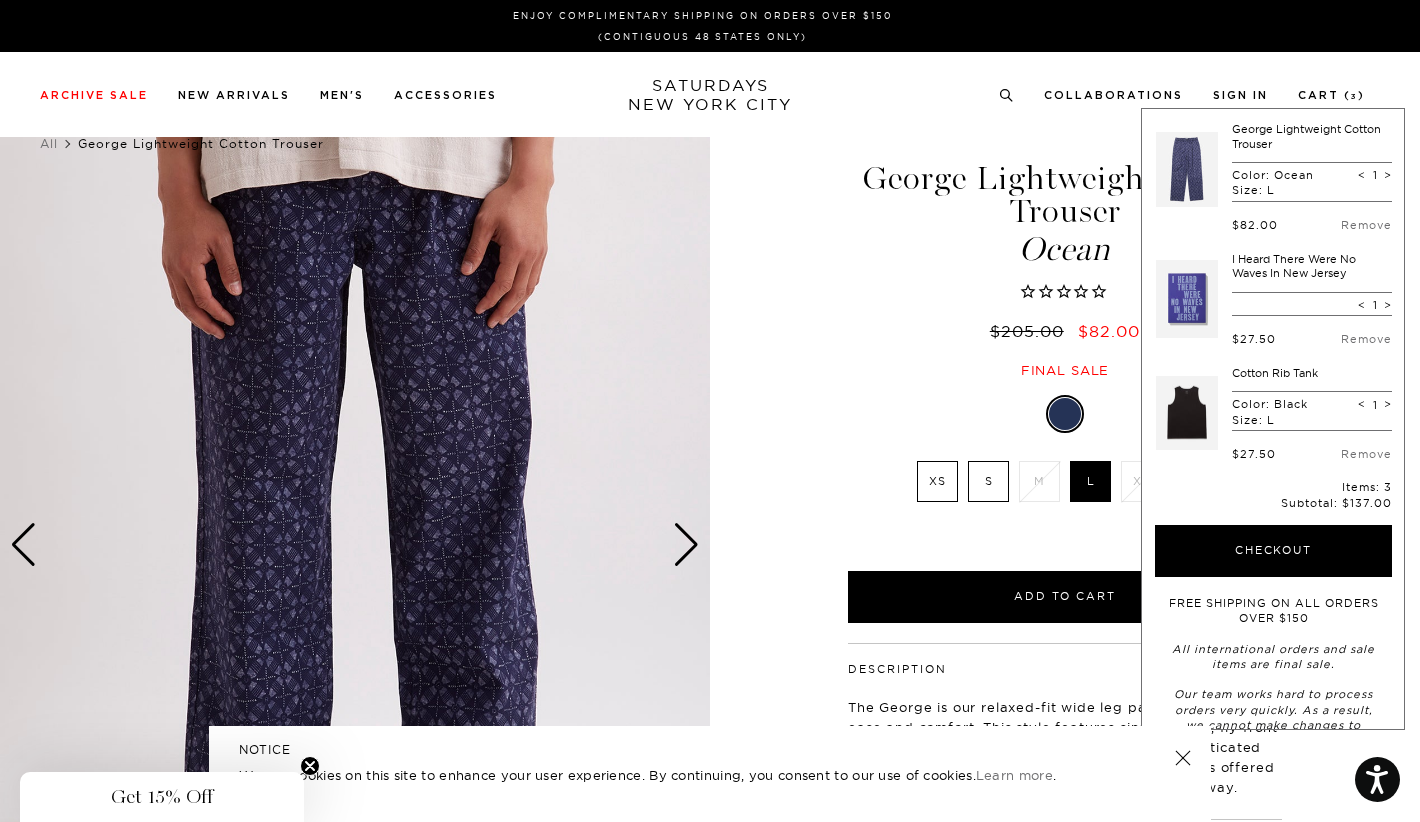 click on "George Lightweight Cotton Trouser  Ocean
$205.00
$82.00
Final sale" at bounding box center (1065, 250) 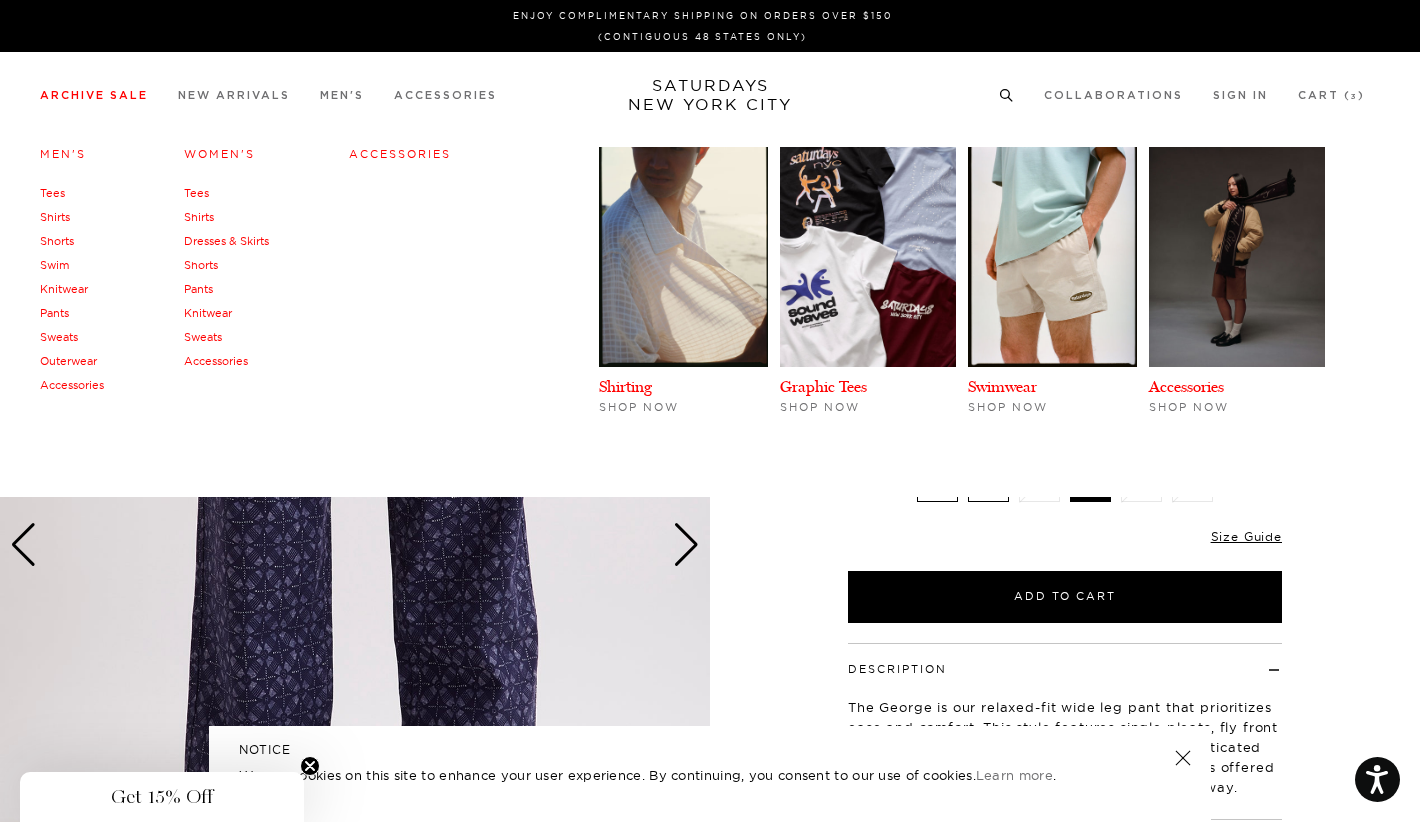 click on "Archive Sale" at bounding box center [94, 95] 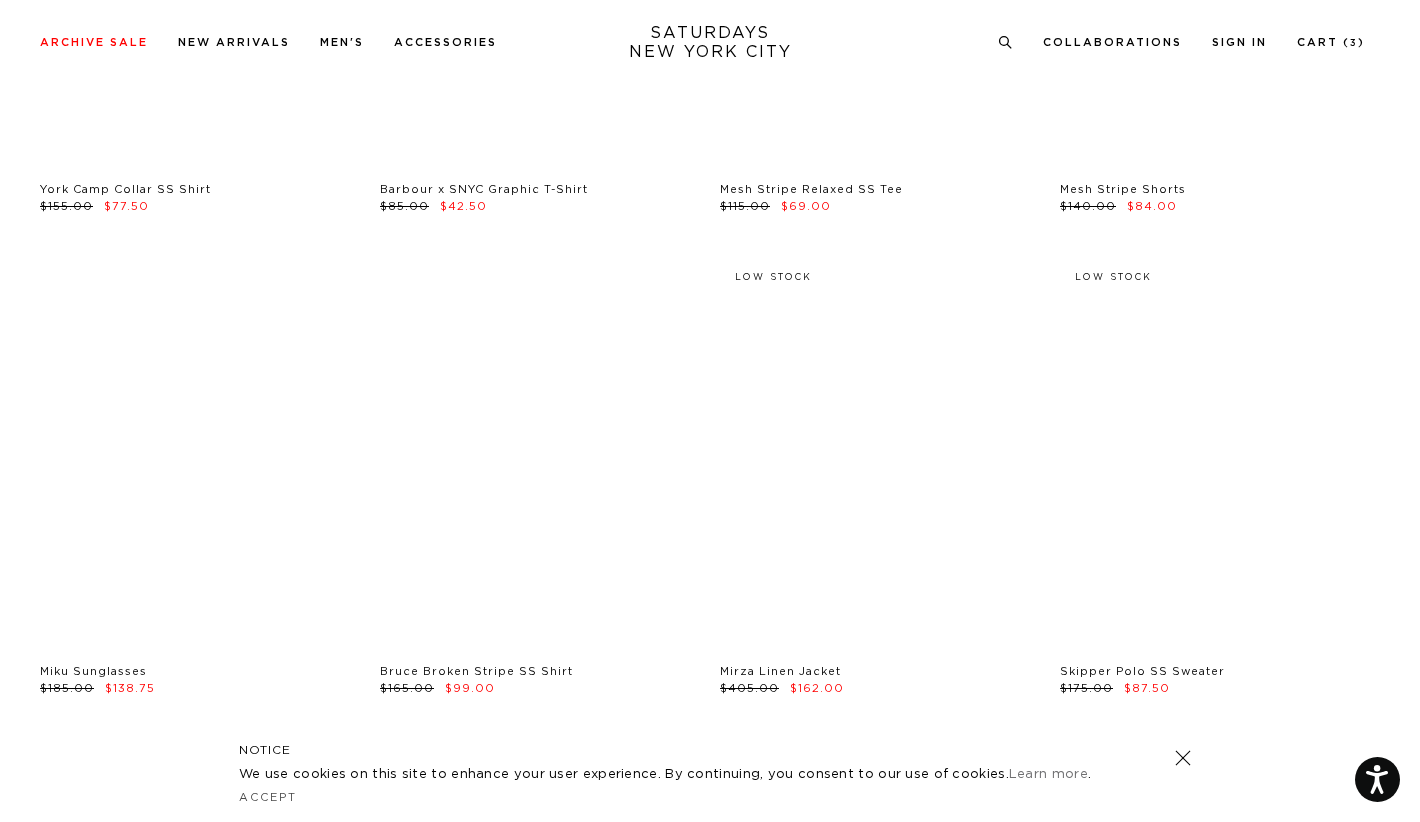 scroll, scrollTop: 6078, scrollLeft: 0, axis: vertical 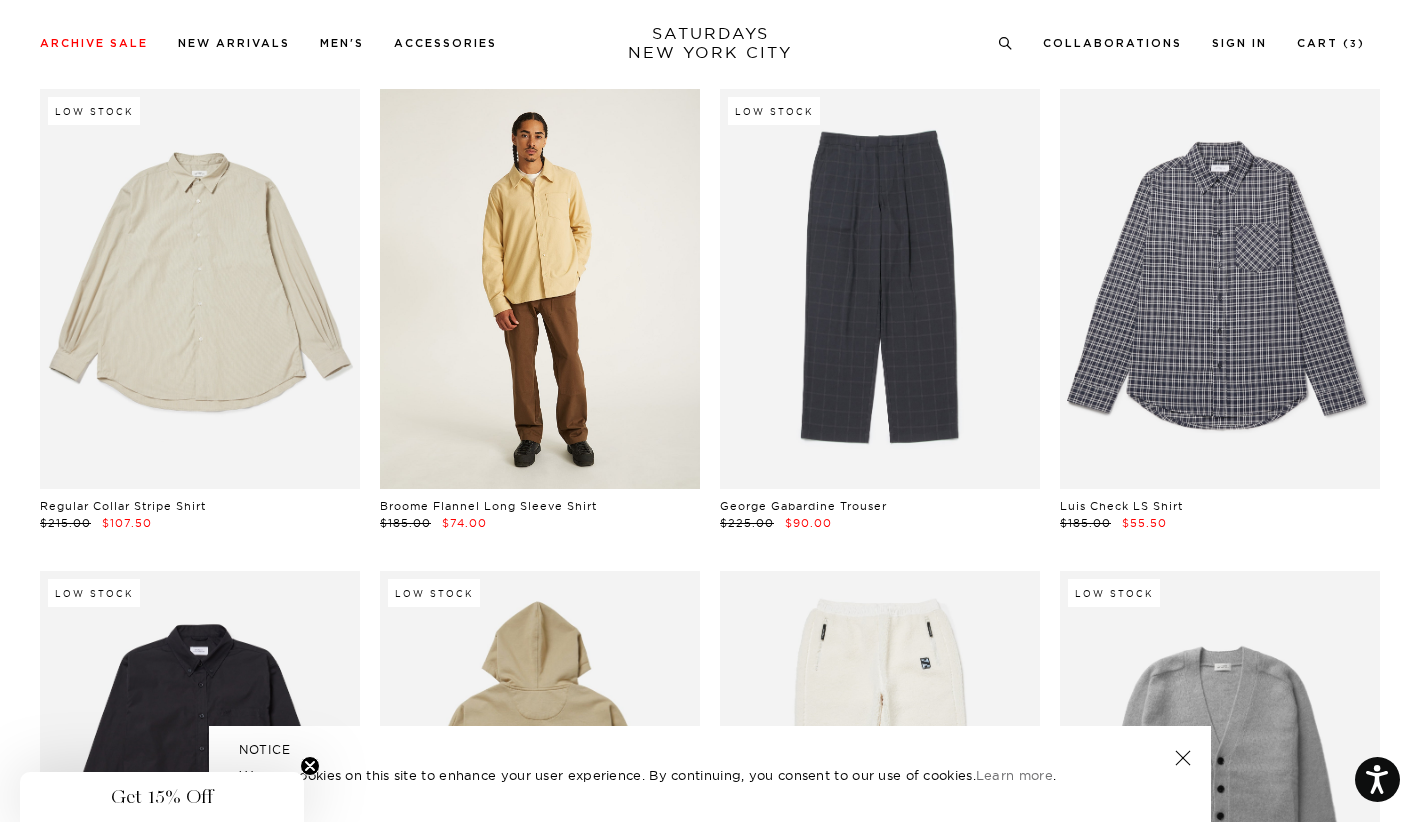 click at bounding box center (540, 289) 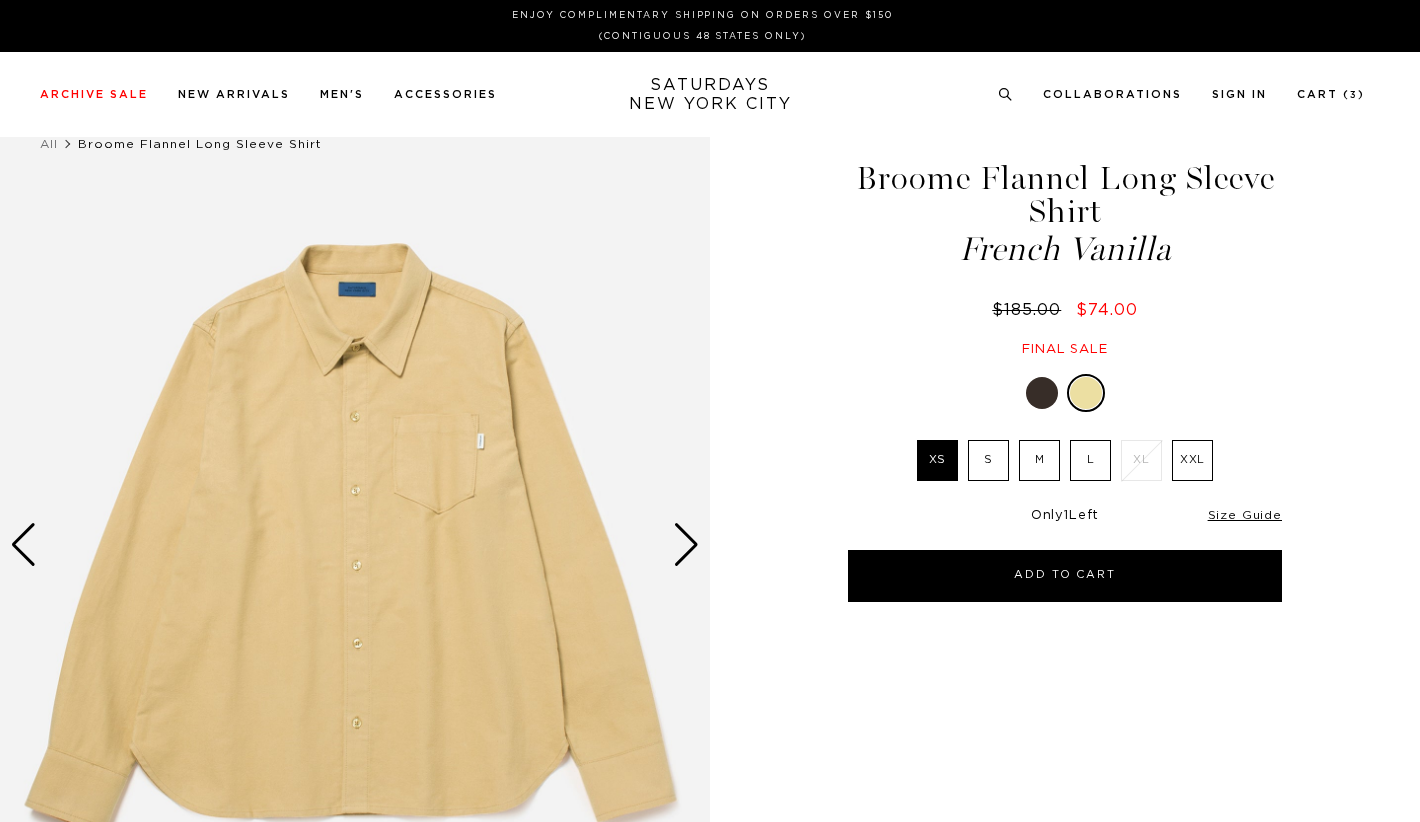 scroll, scrollTop: 0, scrollLeft: 0, axis: both 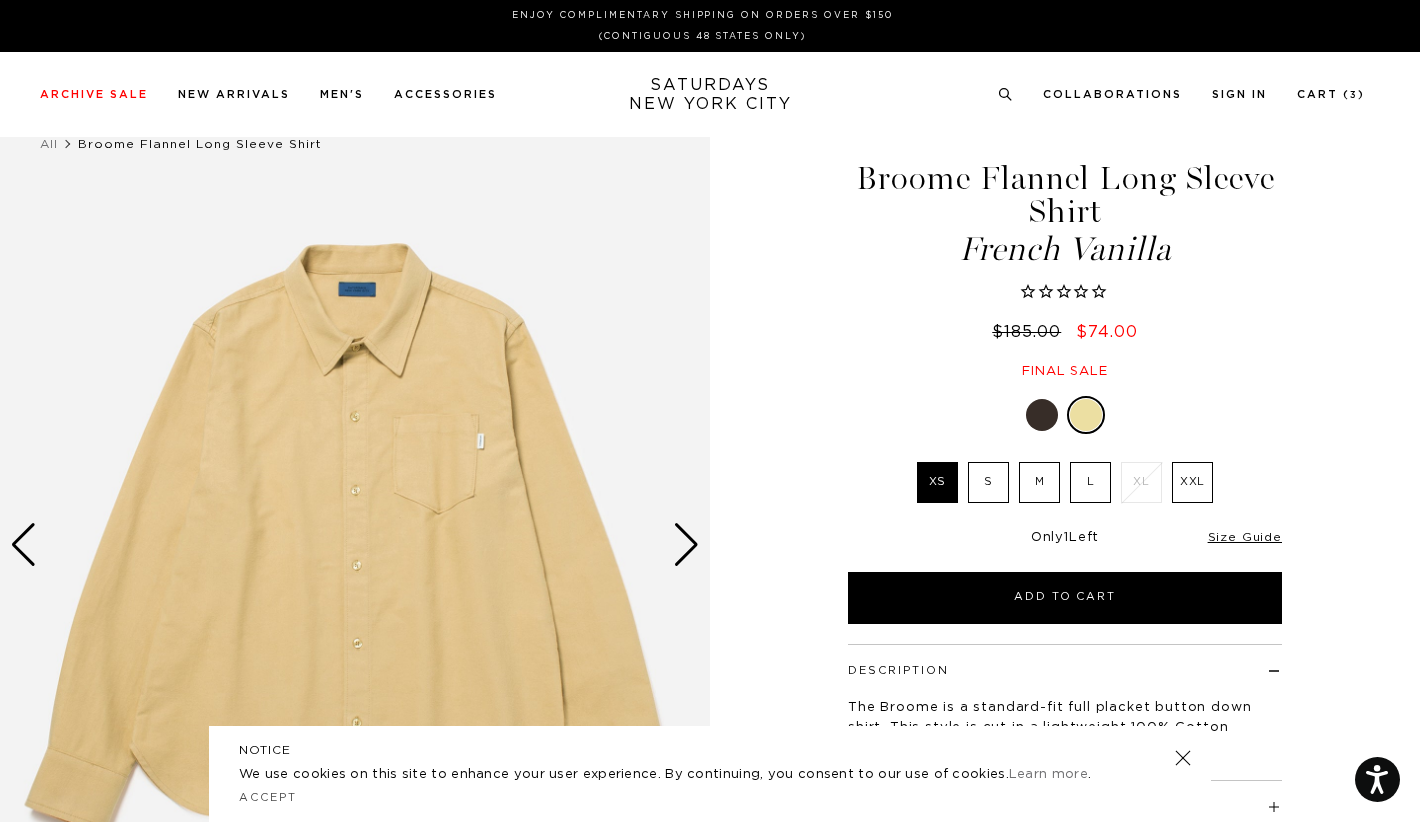 click at bounding box center (686, 545) 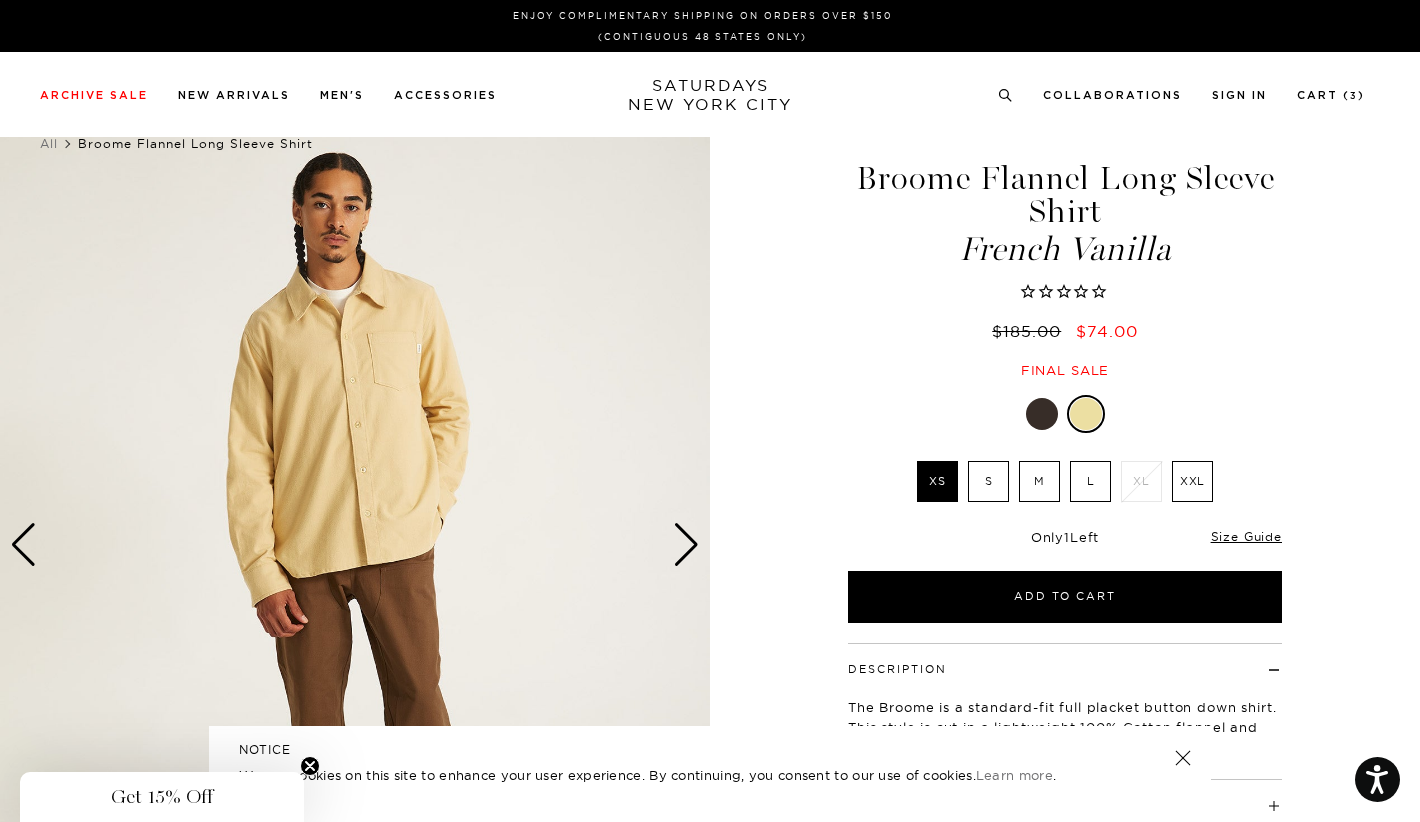 click at bounding box center [686, 545] 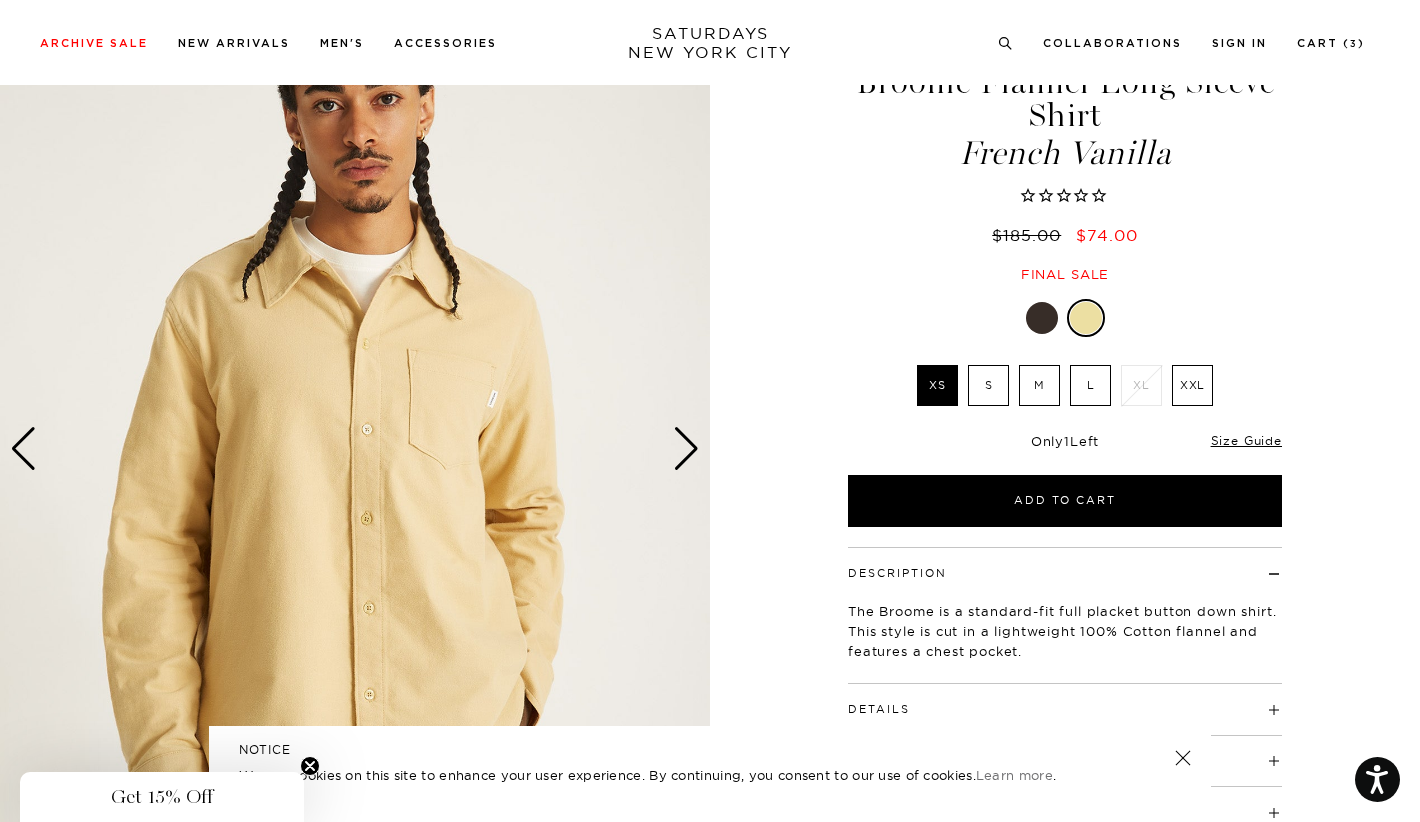 scroll, scrollTop: 94, scrollLeft: 0, axis: vertical 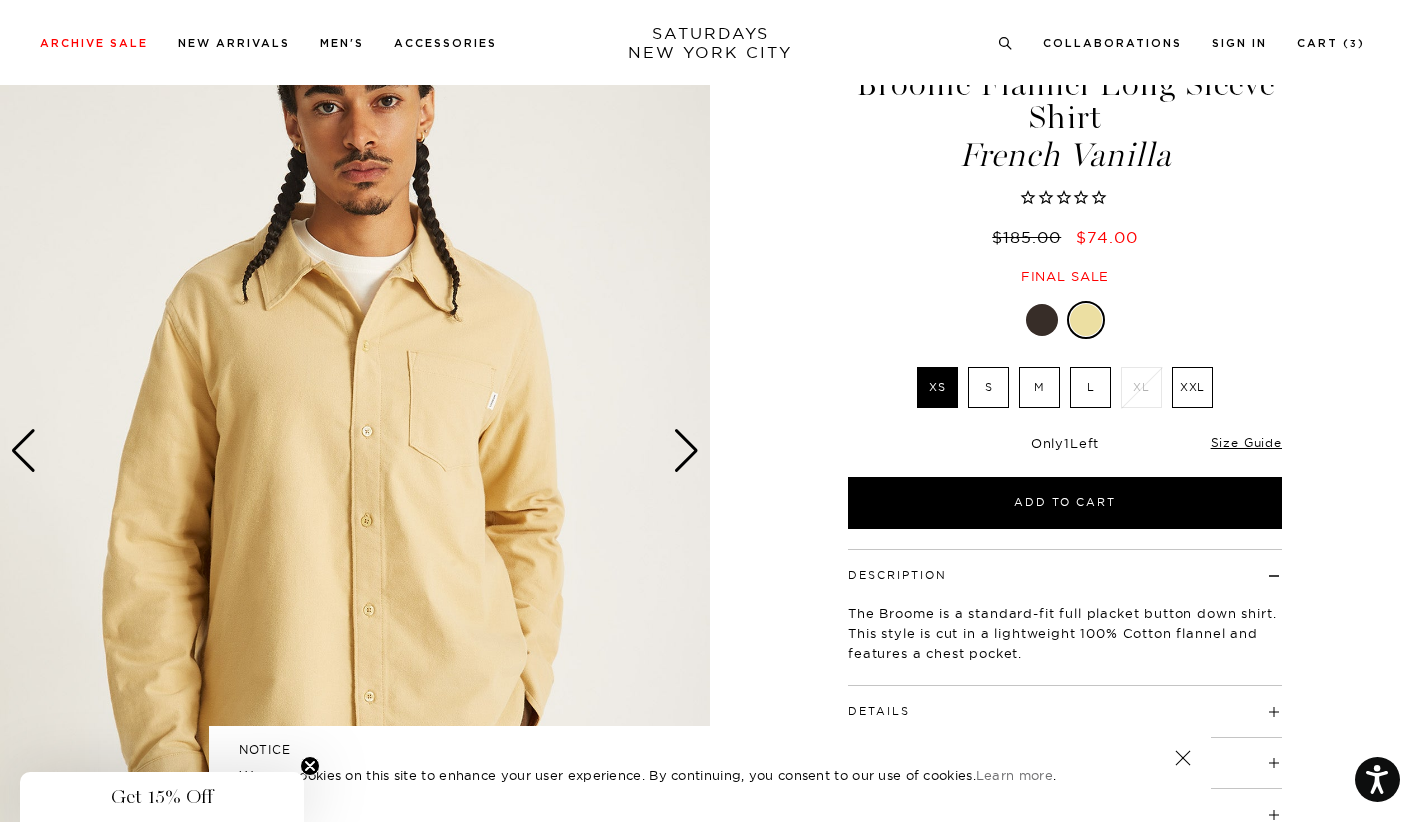 click at bounding box center [686, 451] 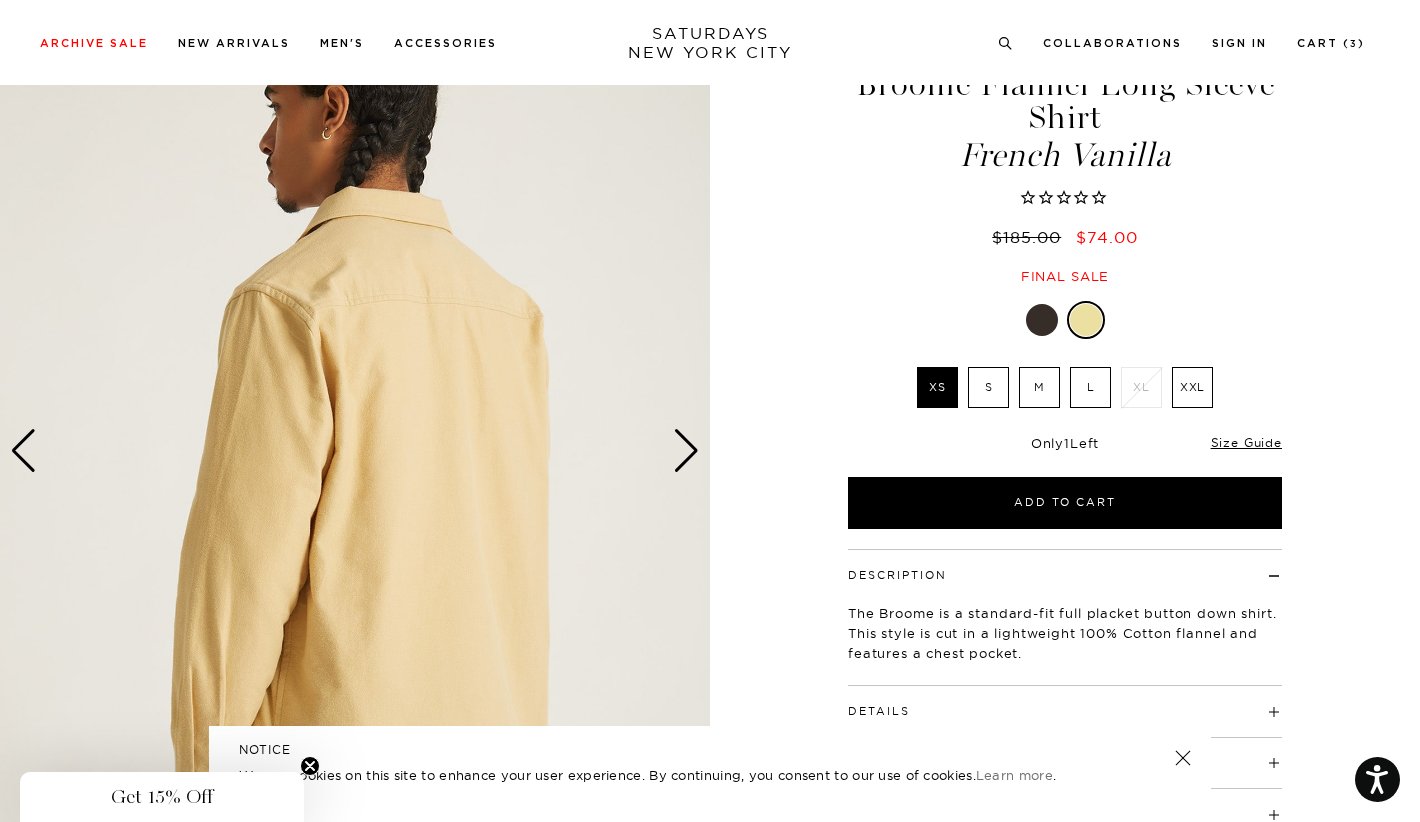 click at bounding box center [686, 451] 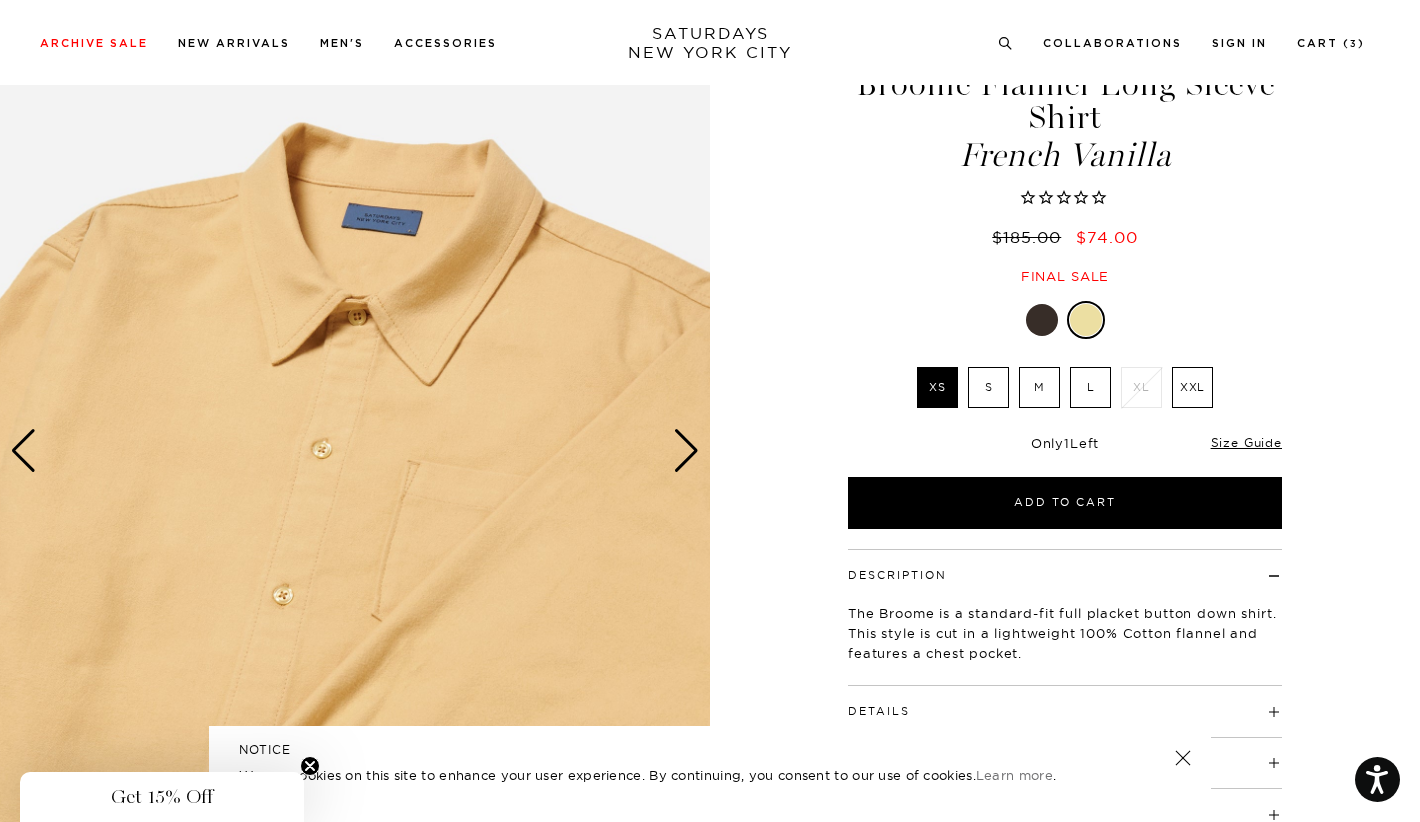 click at bounding box center [686, 451] 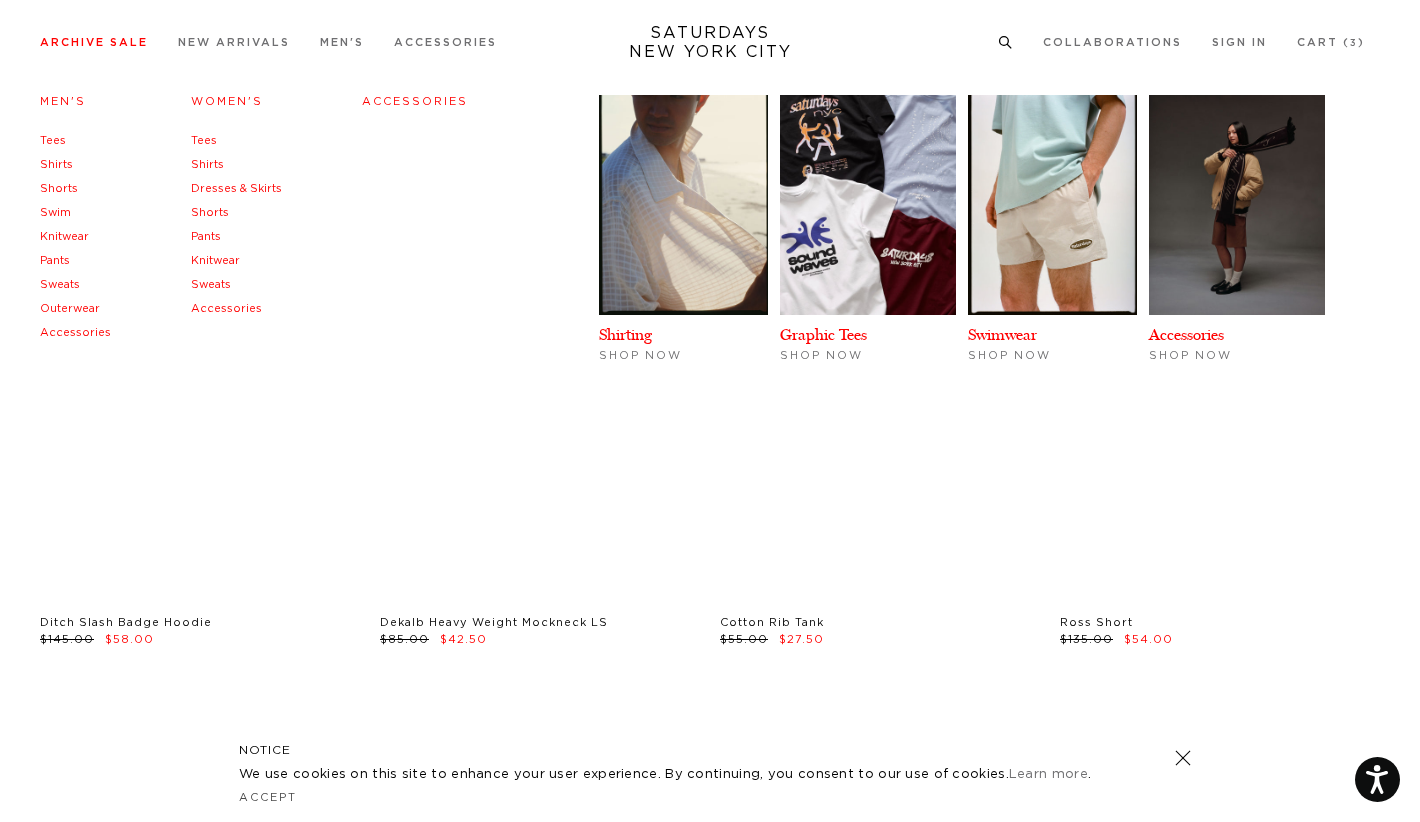 scroll, scrollTop: 37231, scrollLeft: 0, axis: vertical 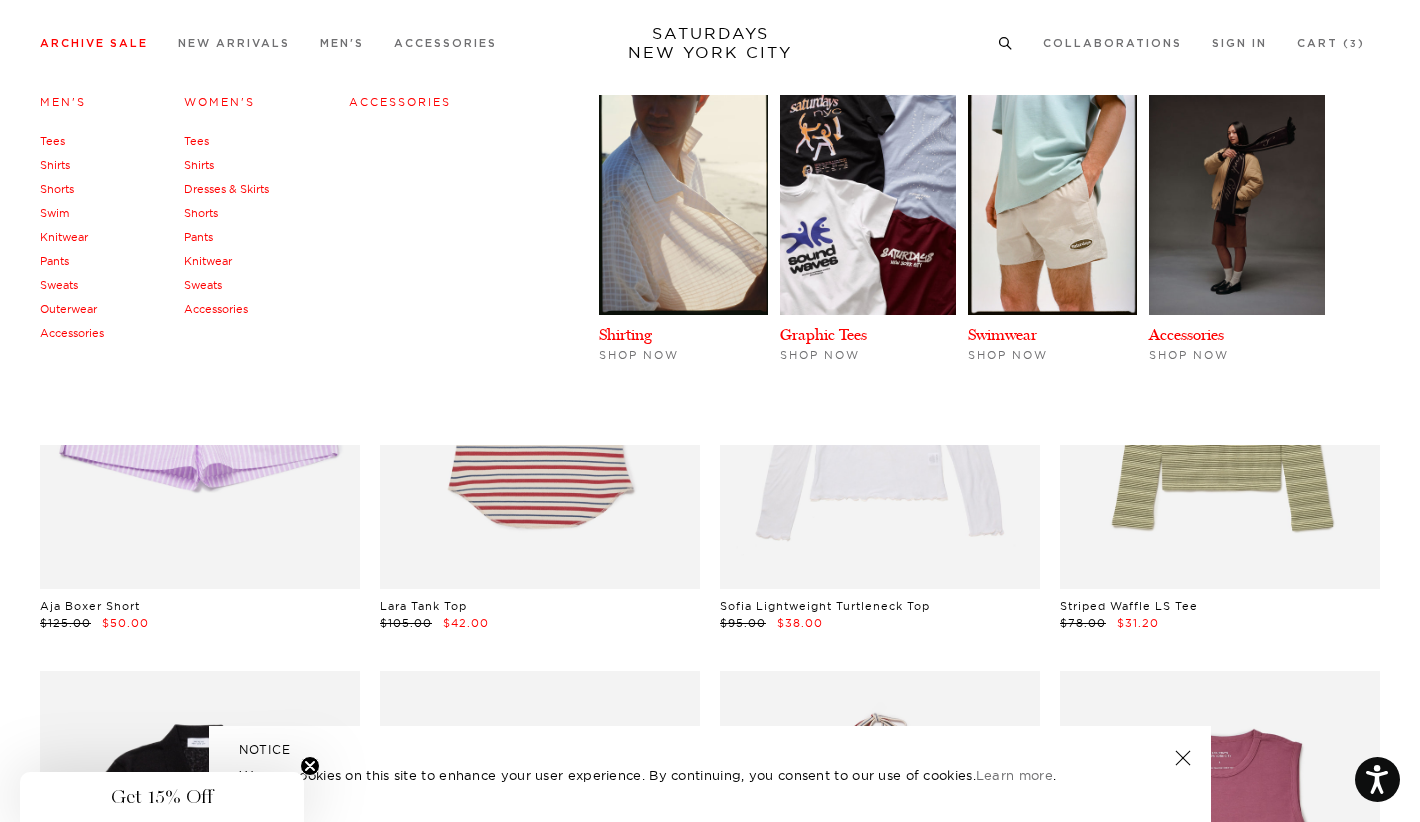 click on "Tees" at bounding box center [52, 141] 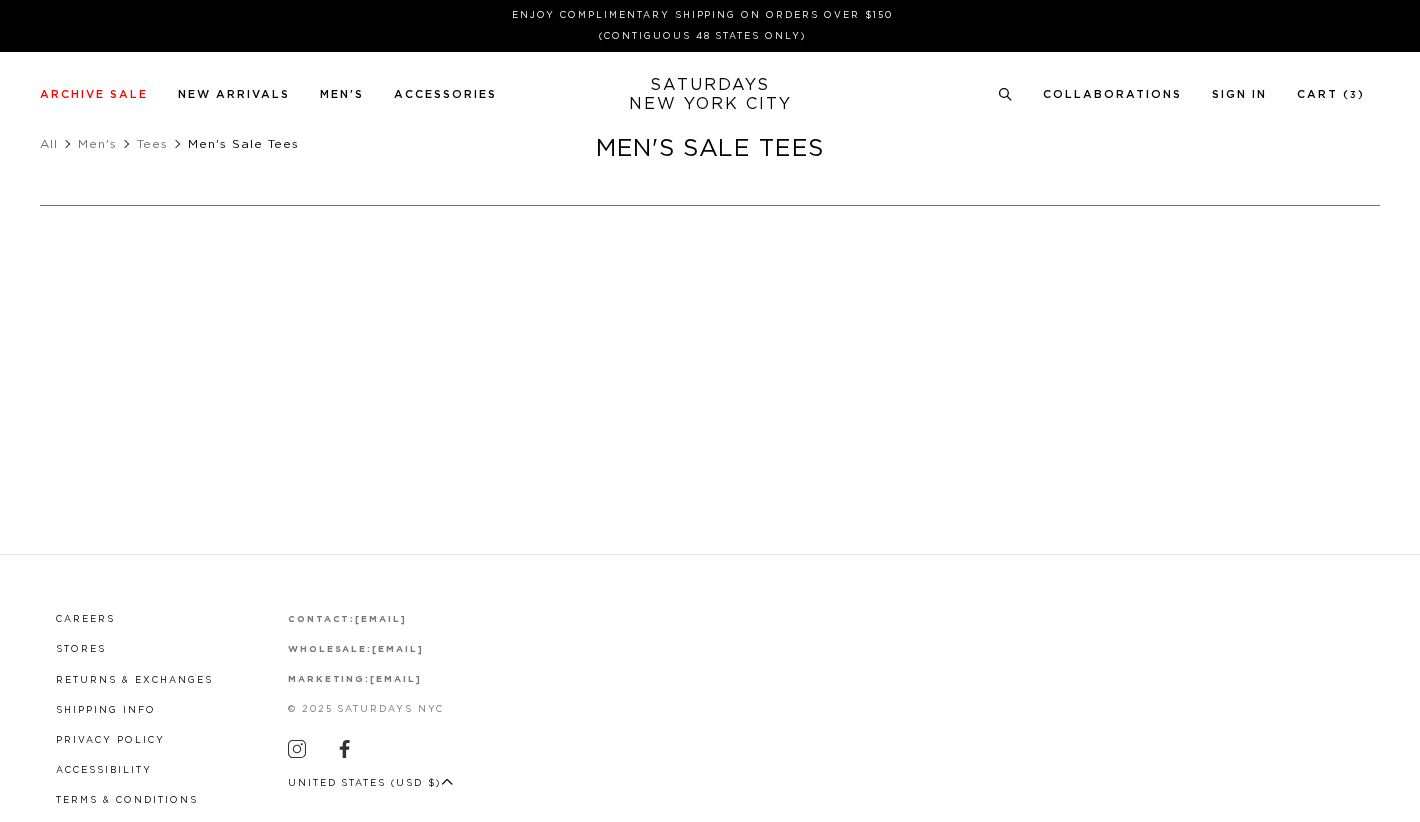 scroll, scrollTop: 0, scrollLeft: 0, axis: both 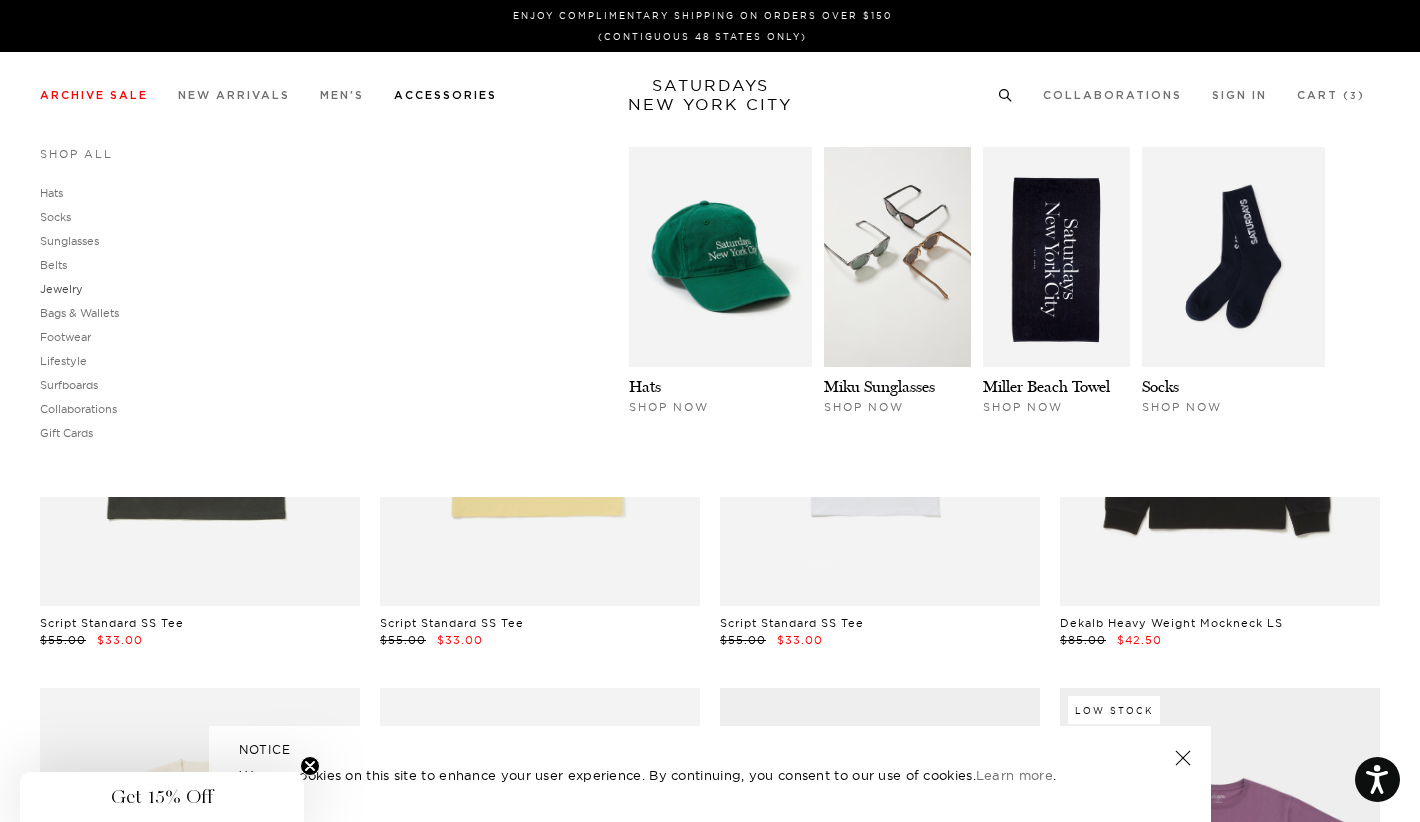 click on "Jewelry" at bounding box center (61, 289) 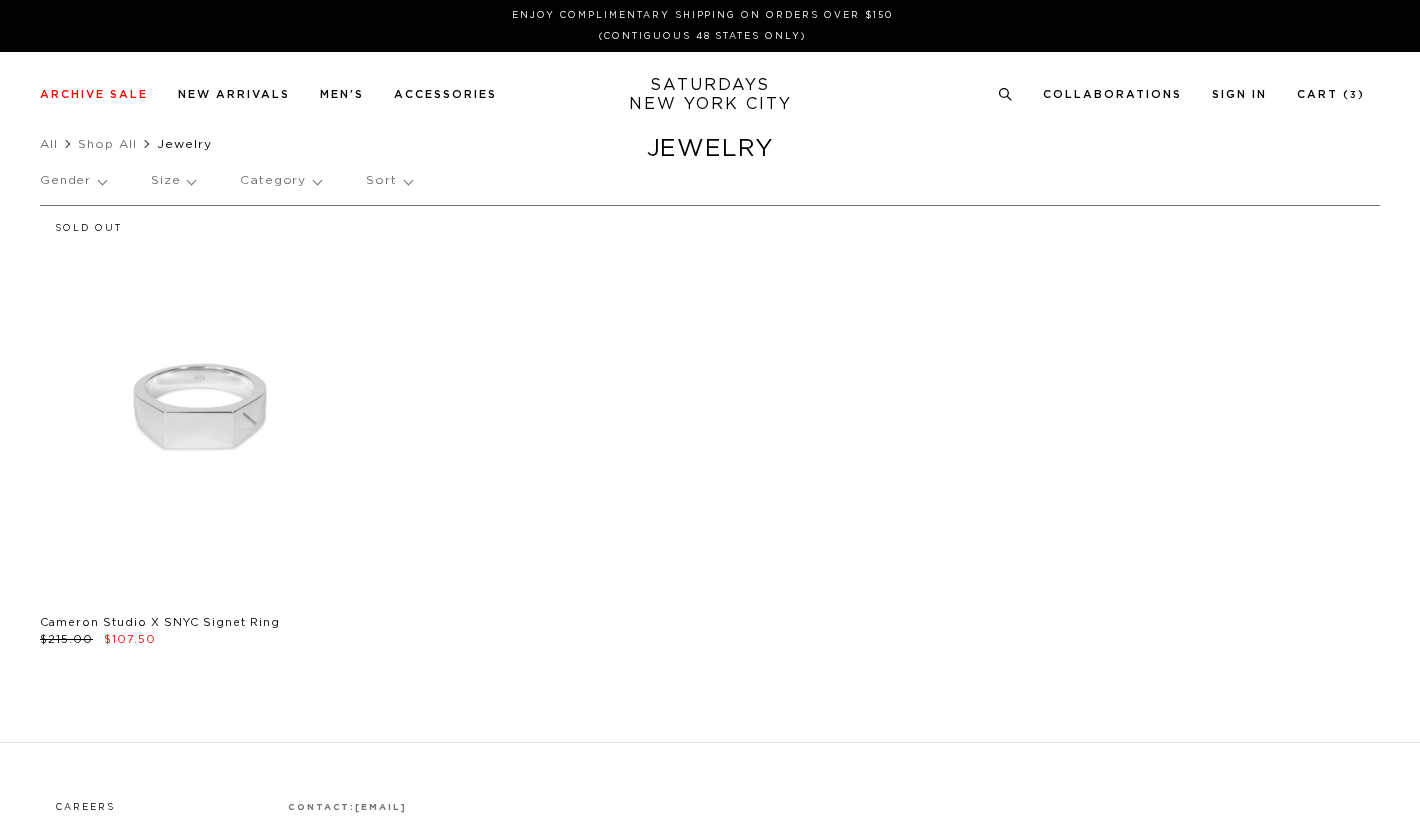 scroll, scrollTop: 0, scrollLeft: 0, axis: both 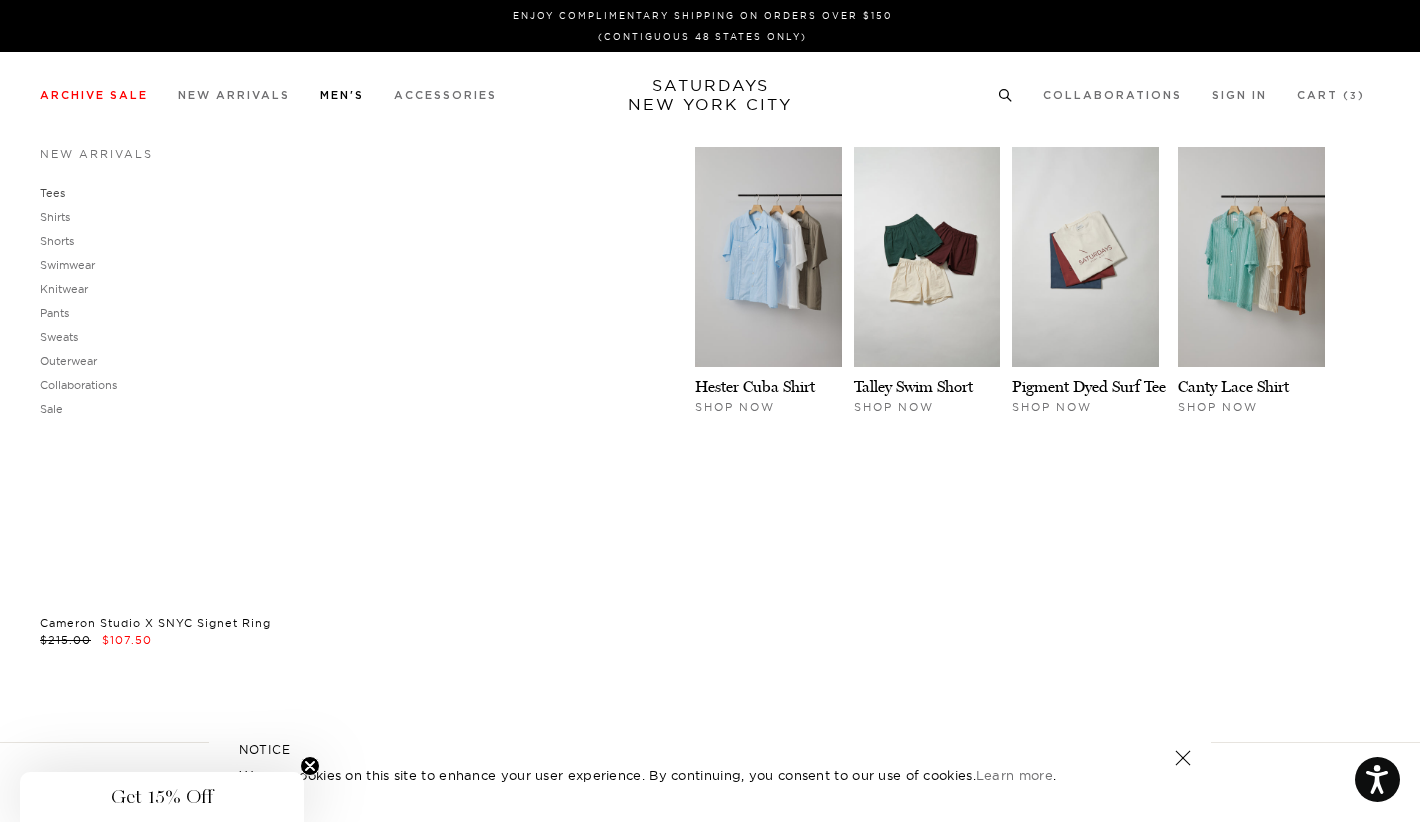 click on "Tees" at bounding box center (52, 193) 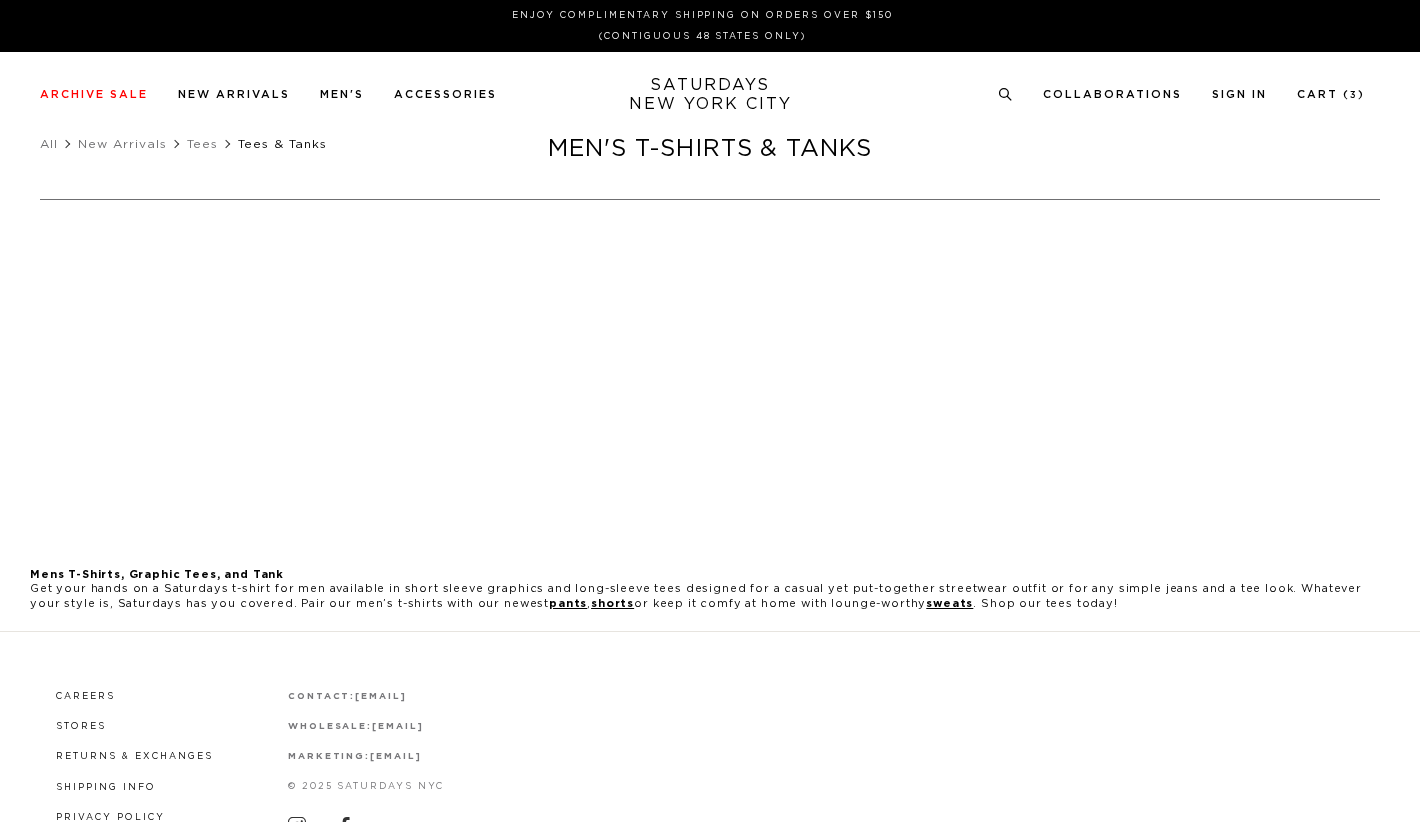 scroll, scrollTop: 0, scrollLeft: 0, axis: both 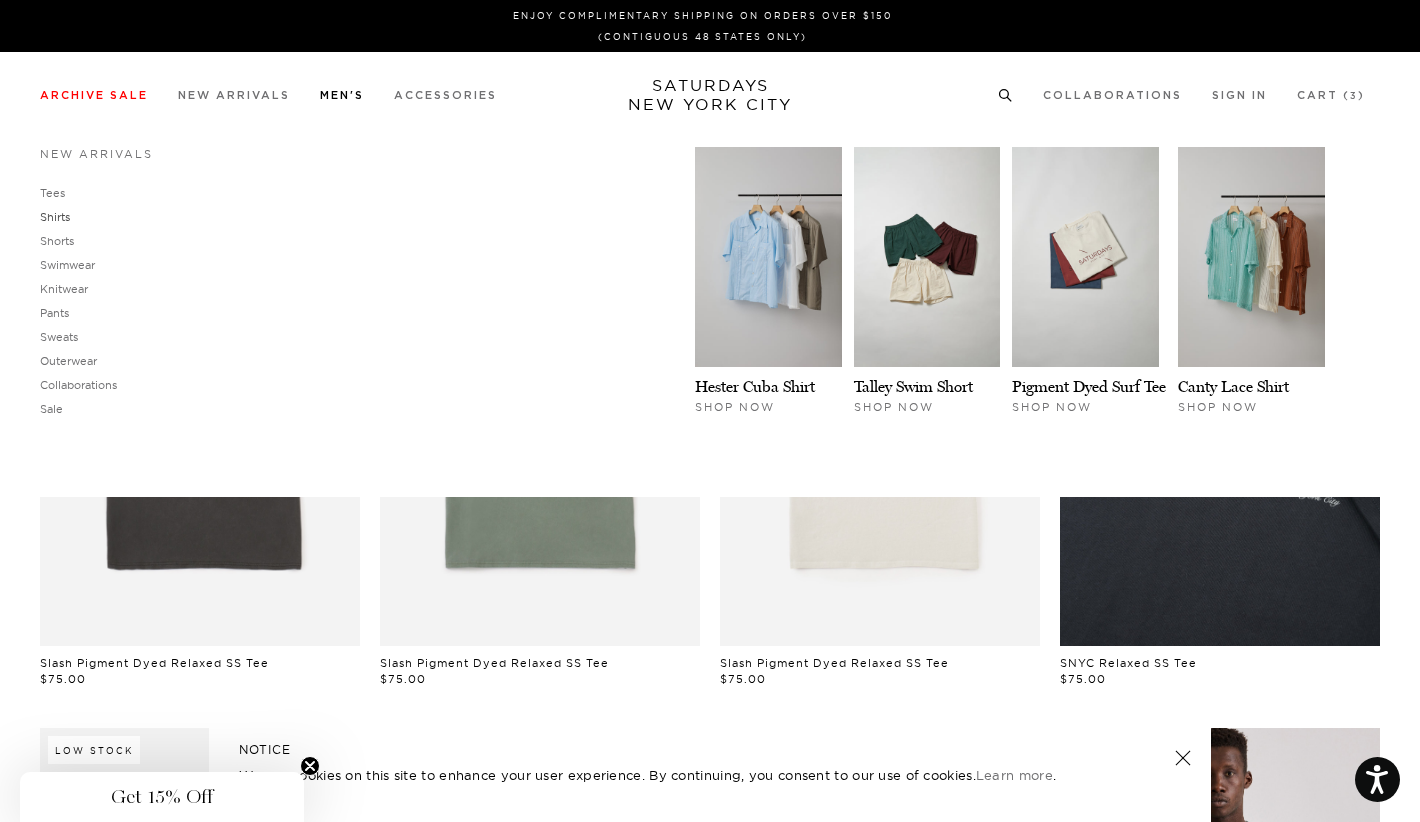 click on "Shirts" at bounding box center [55, 217] 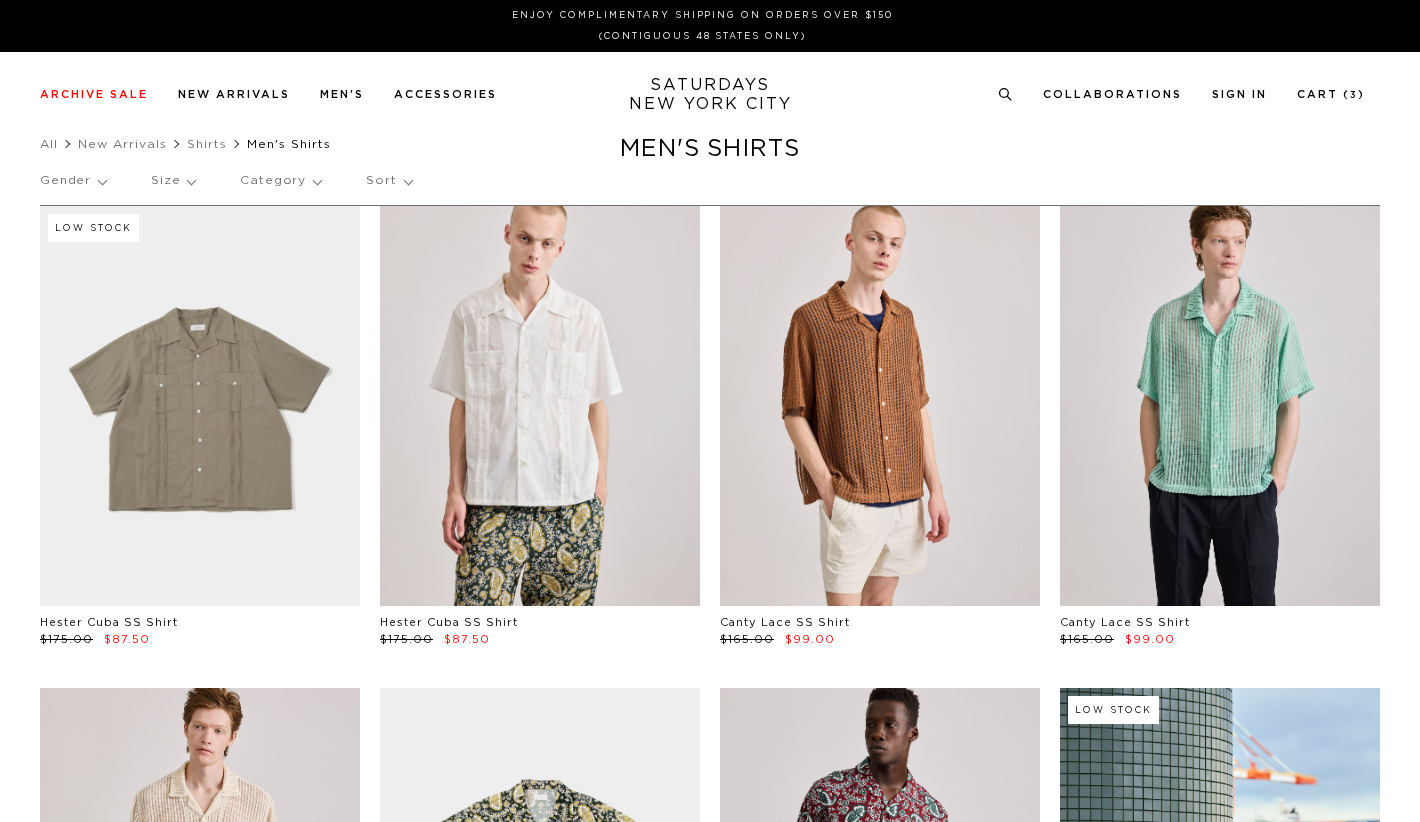 scroll, scrollTop: 0, scrollLeft: 0, axis: both 